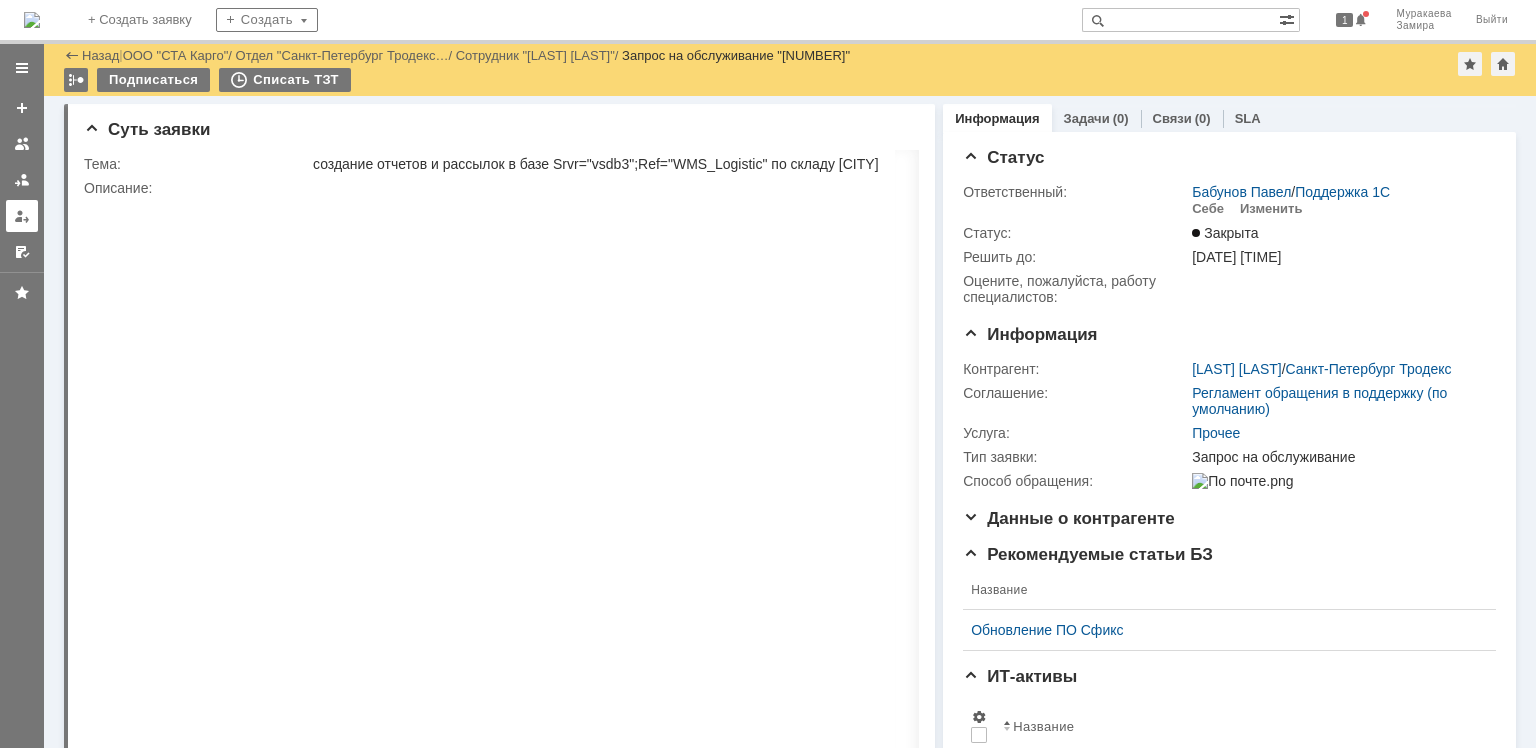 scroll, scrollTop: 0, scrollLeft: 0, axis: both 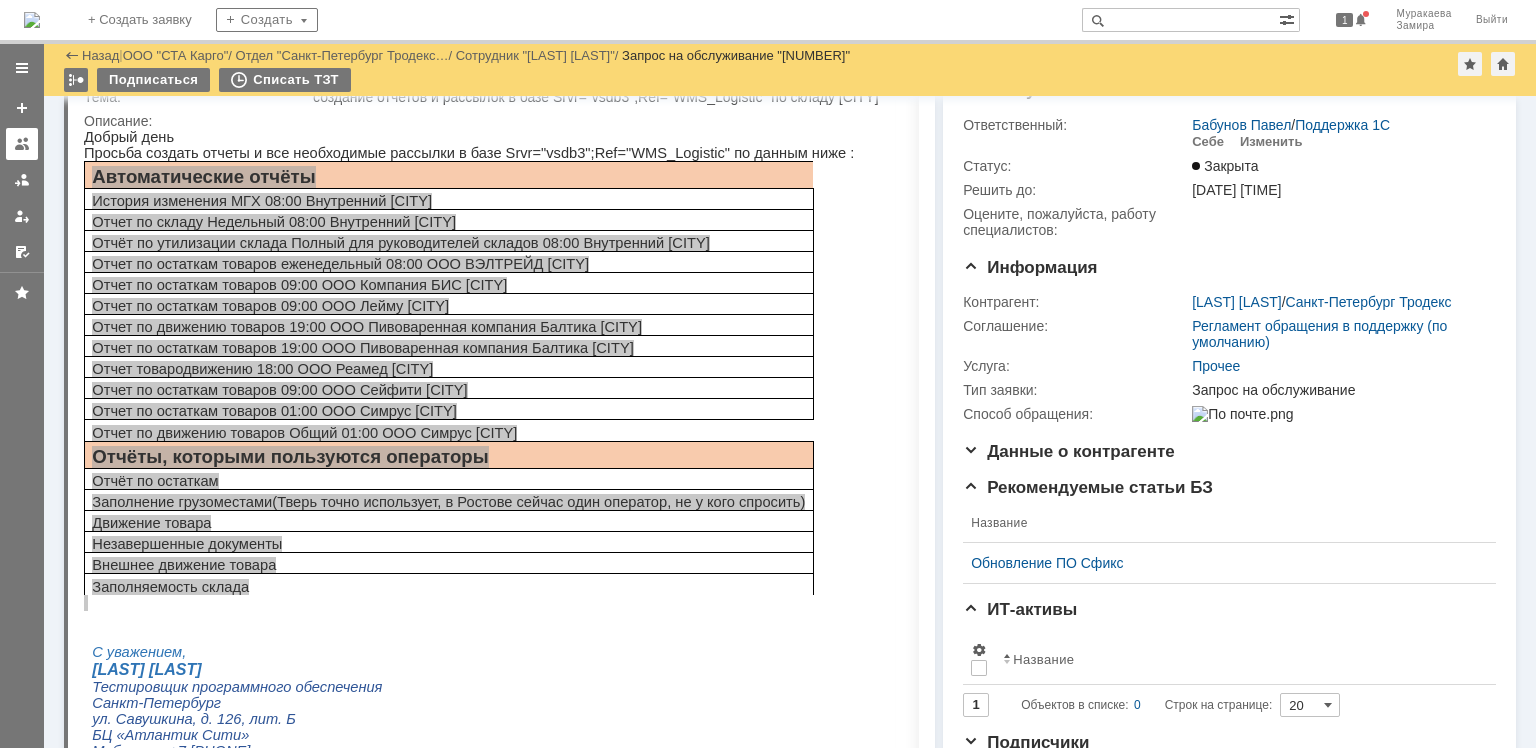 click at bounding box center [22, 144] 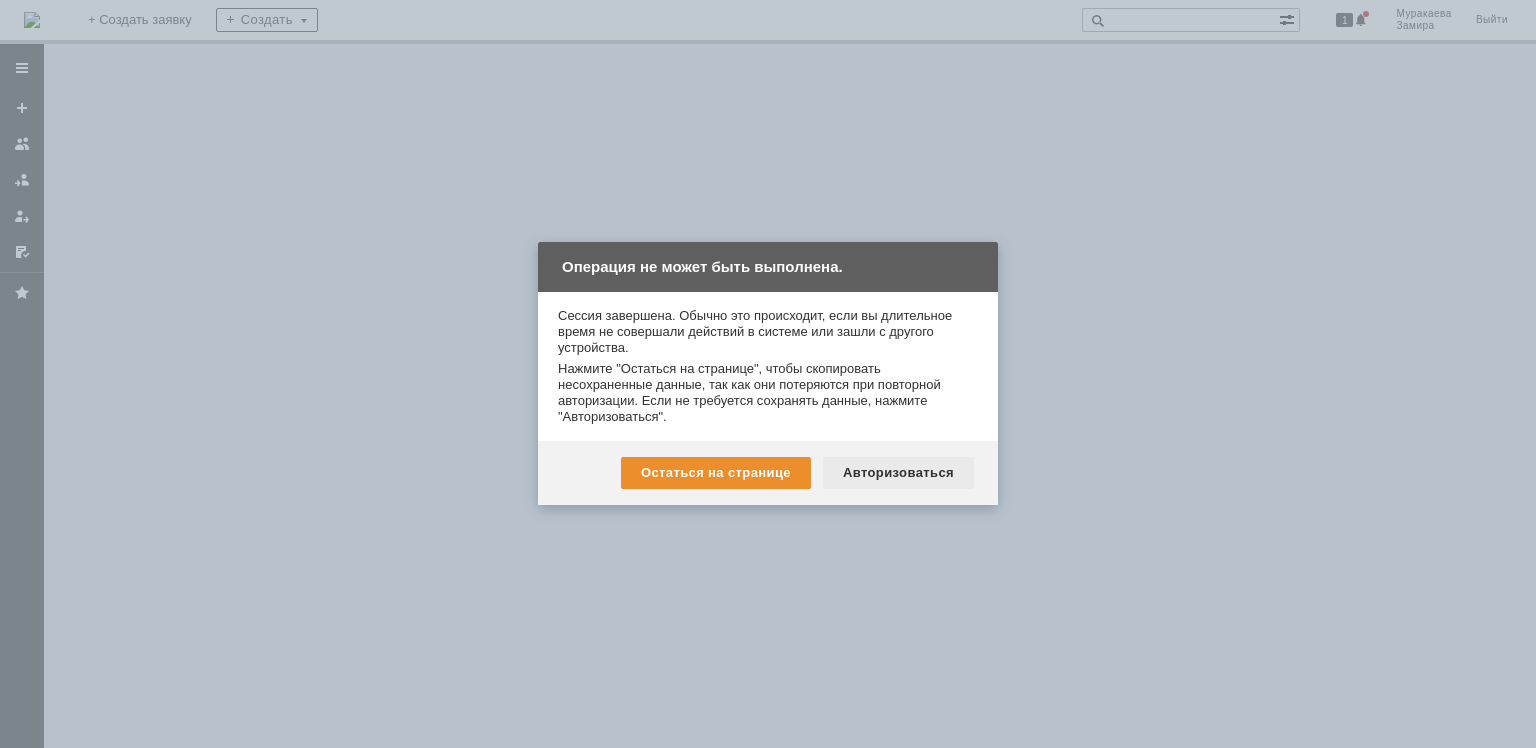 click on "Авторизоваться" at bounding box center (898, 473) 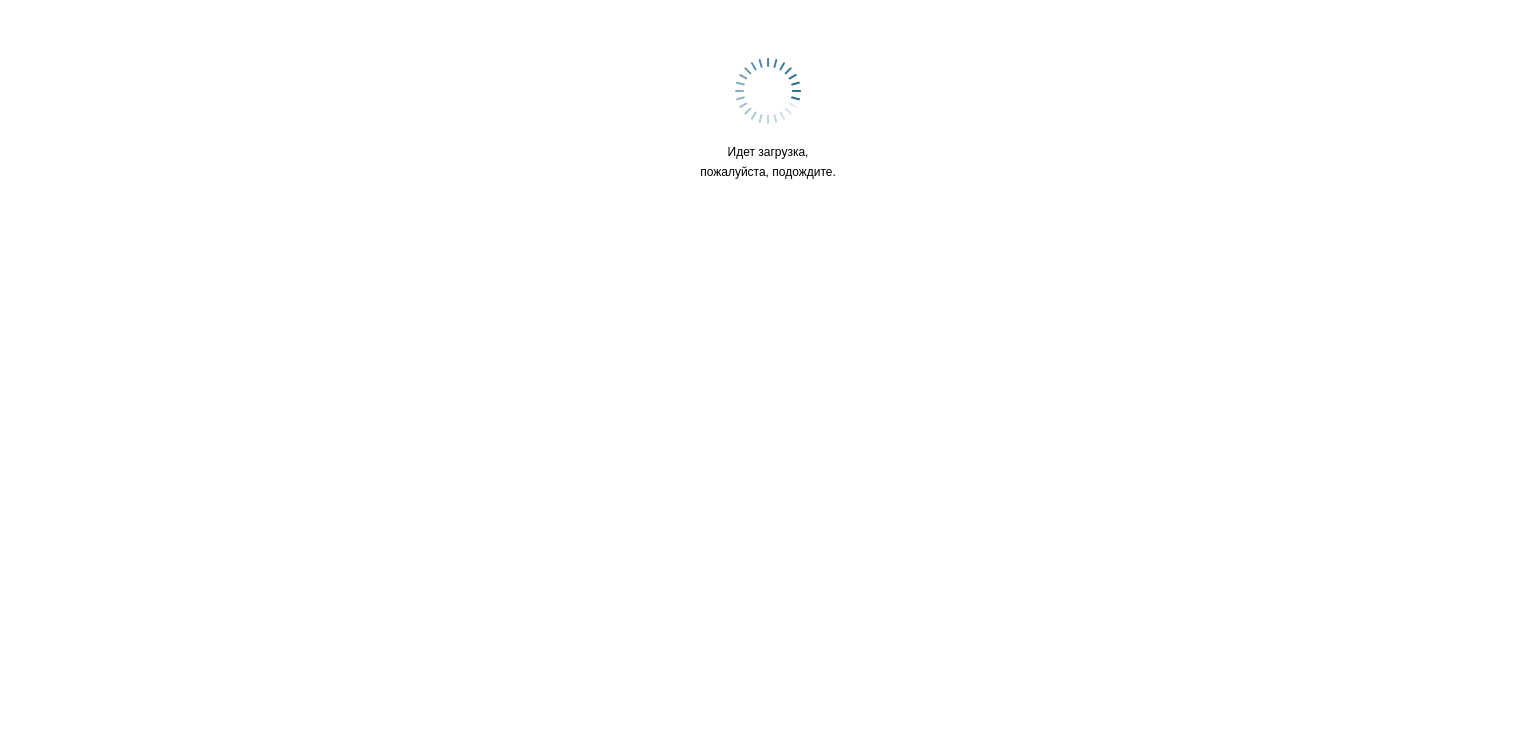 scroll, scrollTop: 0, scrollLeft: 0, axis: both 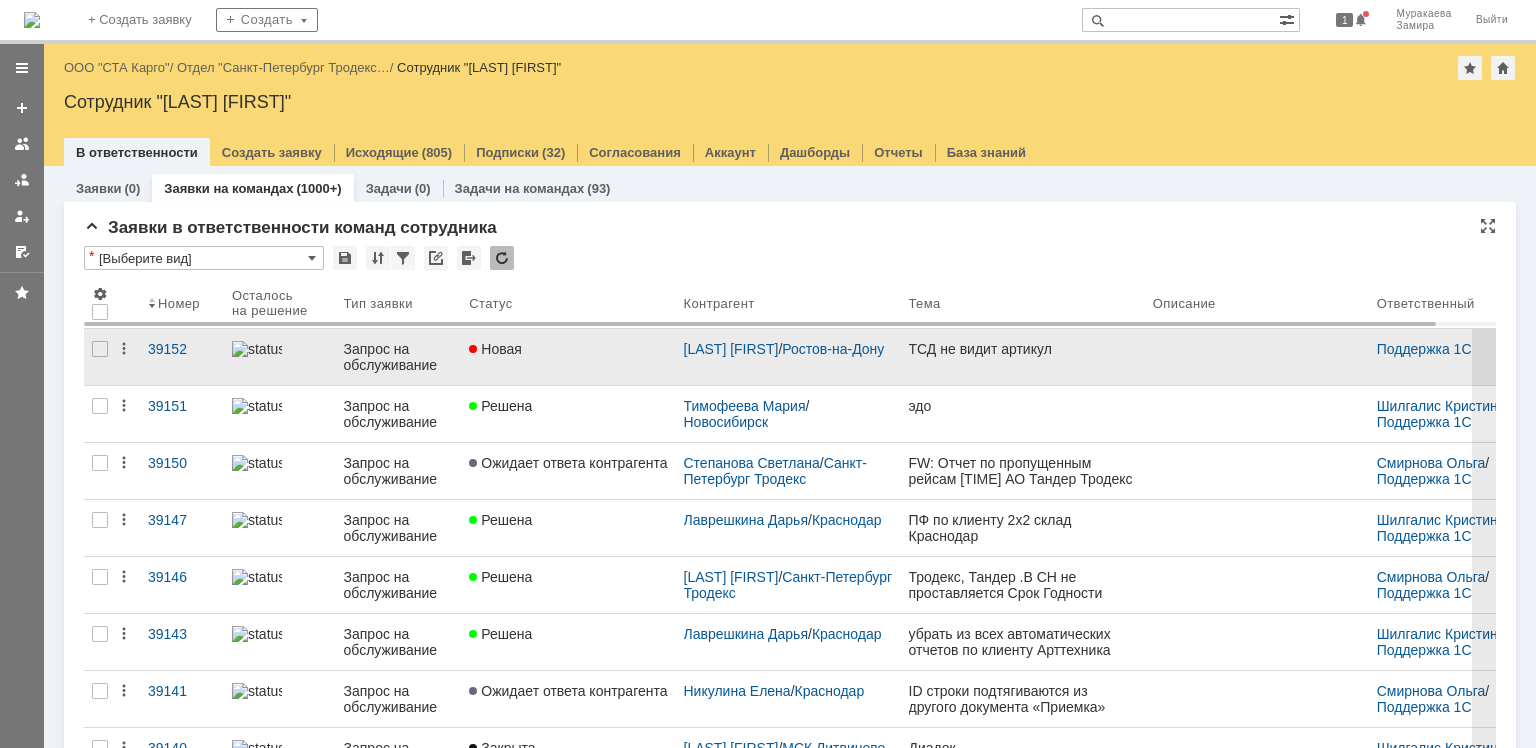 click on "Запрос на обслуживание" at bounding box center (399, 357) 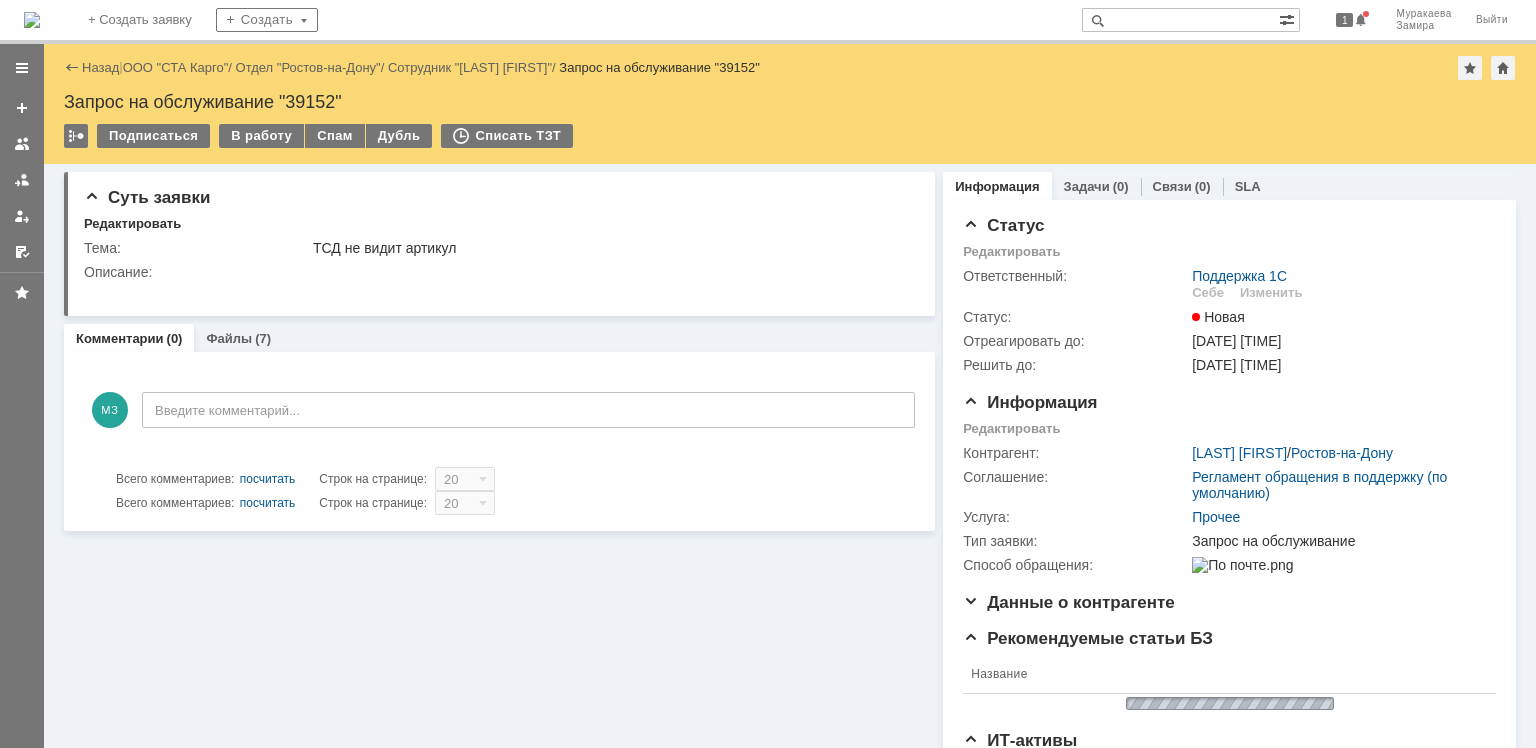 scroll, scrollTop: 0, scrollLeft: 0, axis: both 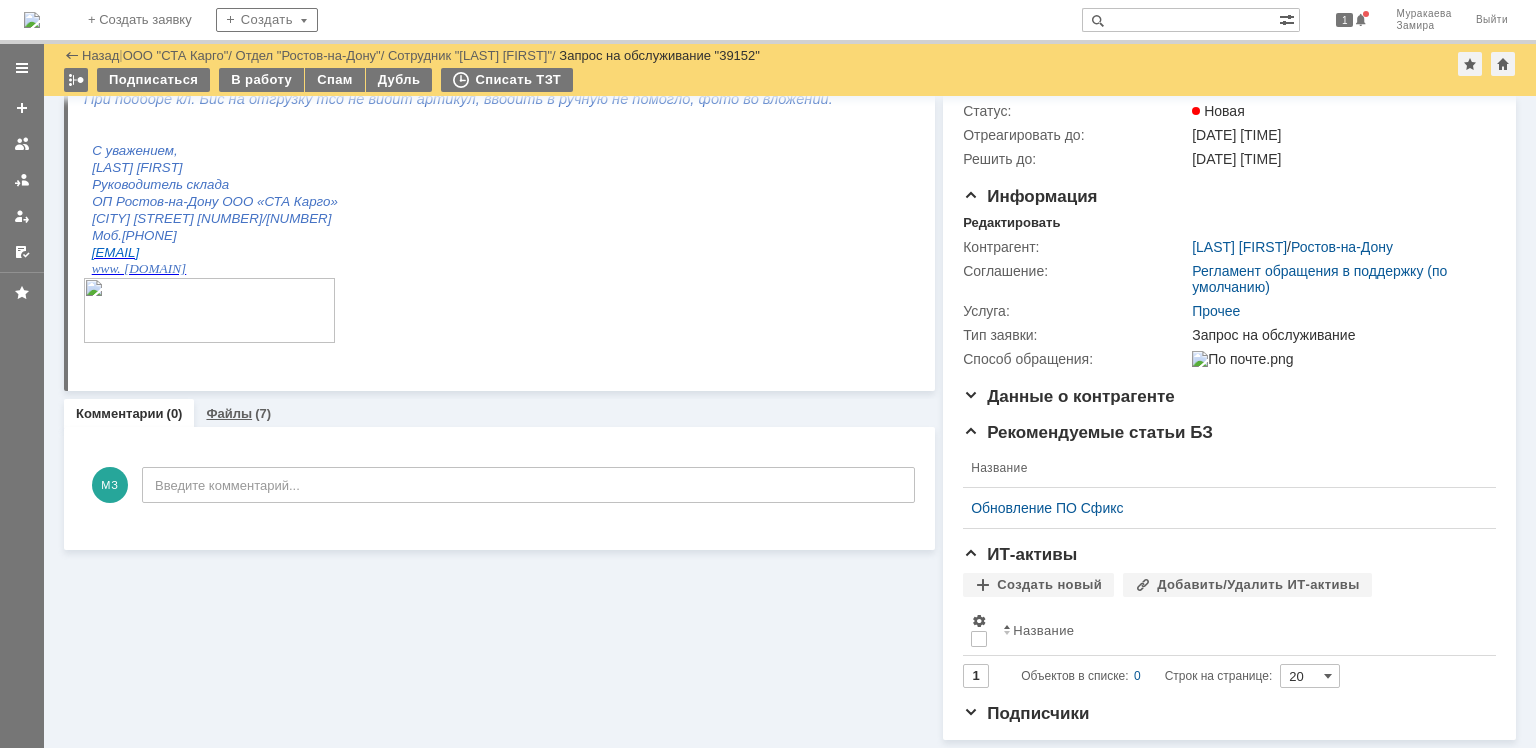 click on "Файлы" at bounding box center [229, 413] 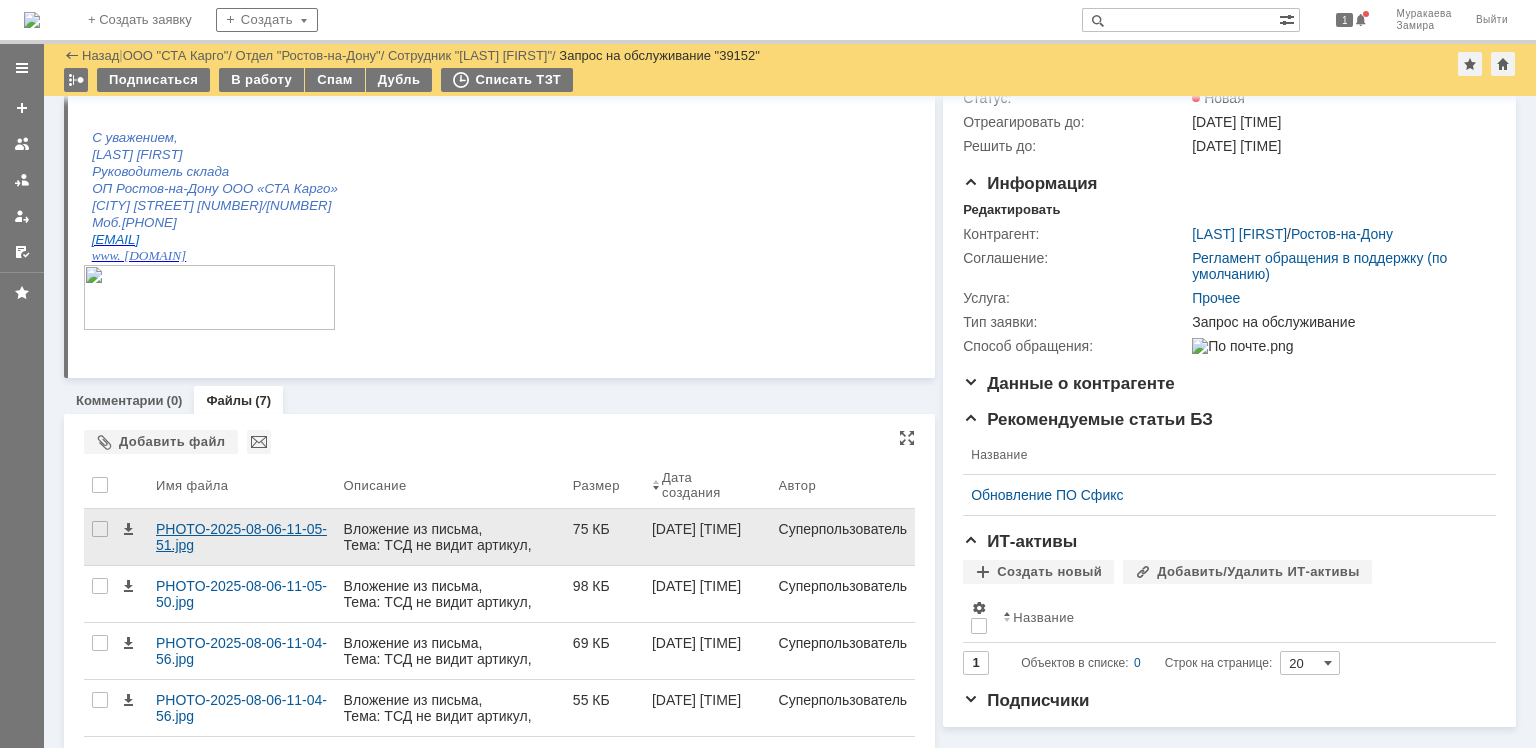 click on "PHOTO-2025-08-06-11-05-51.jpg" at bounding box center [242, 537] 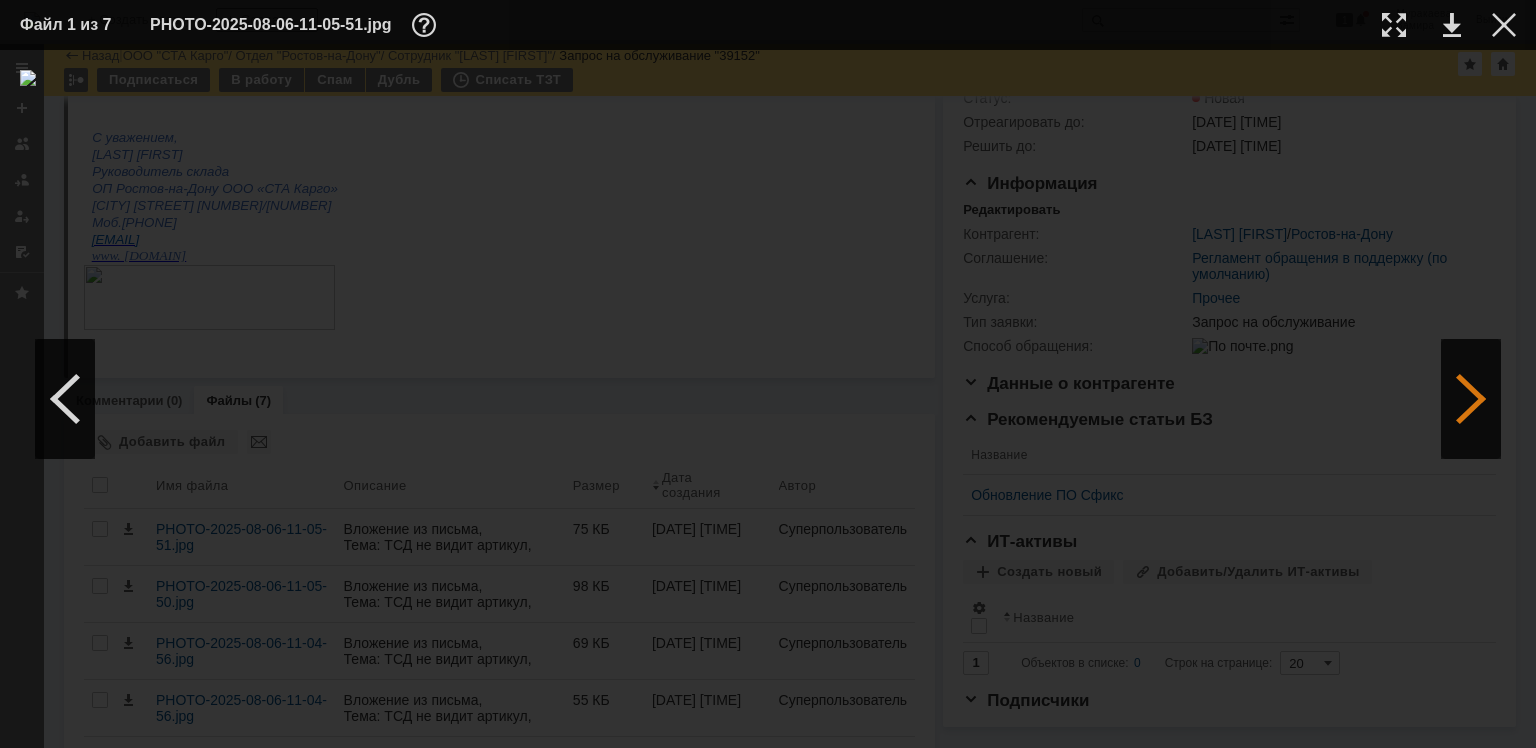 click at bounding box center (1471, 399) 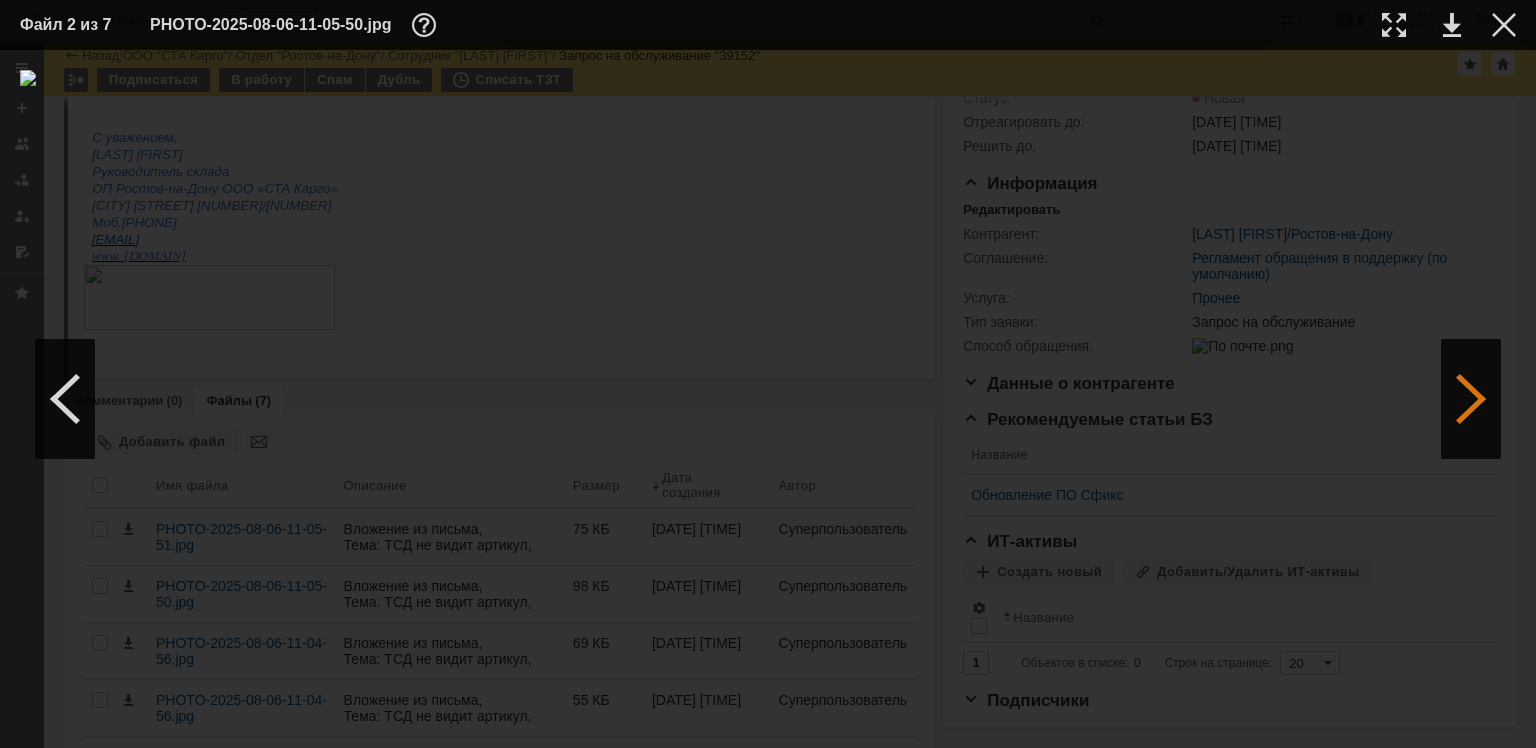 click at bounding box center (1471, 399) 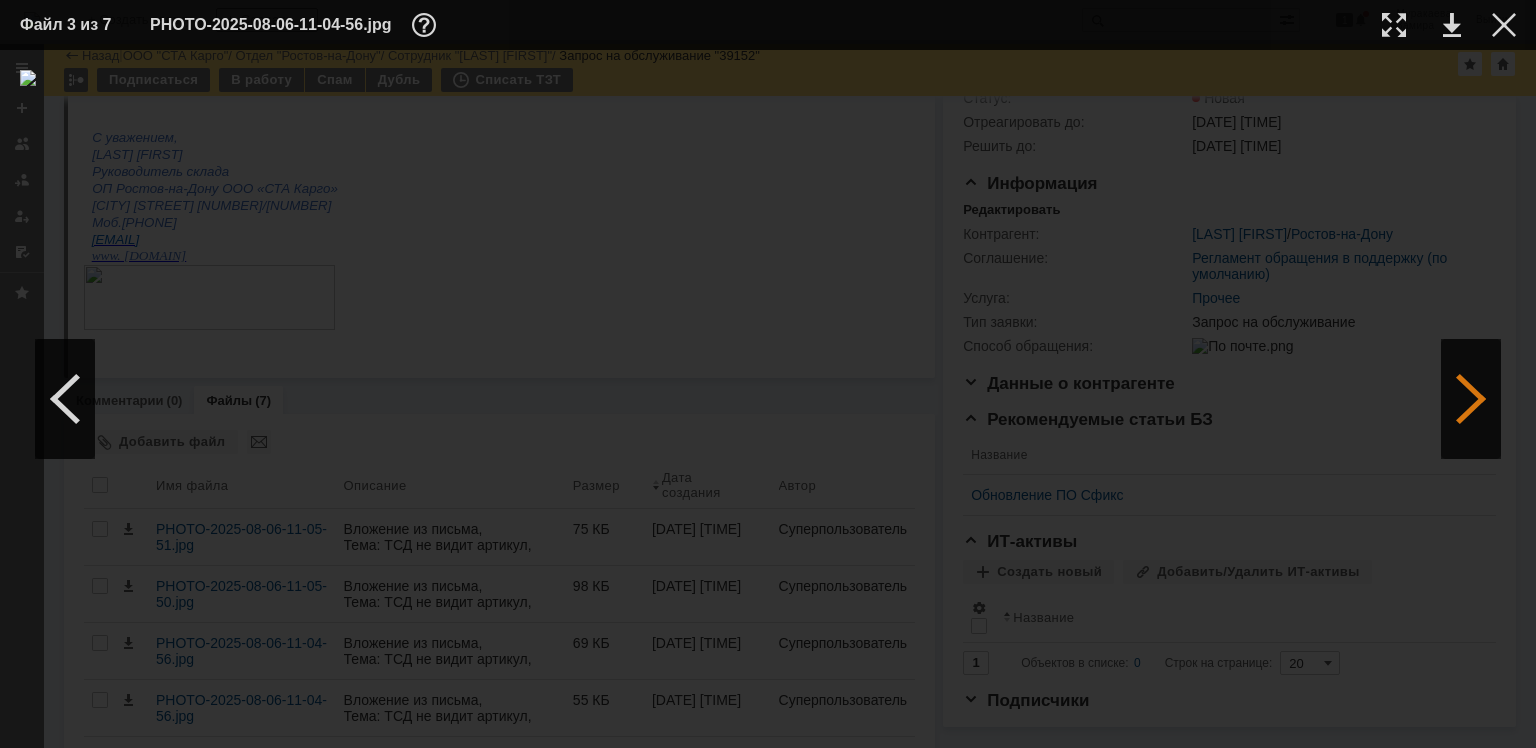 click at bounding box center (1471, 399) 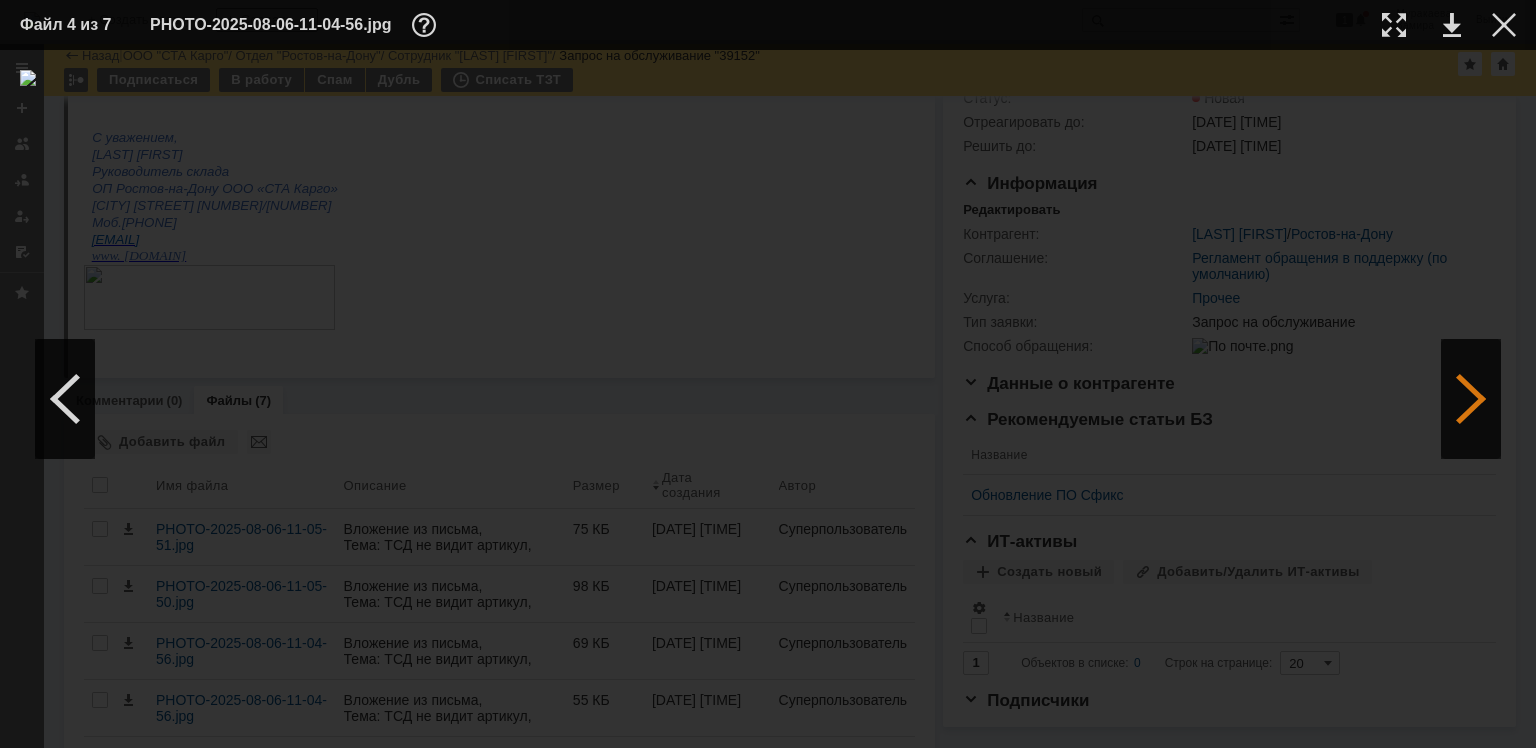 click at bounding box center (1471, 399) 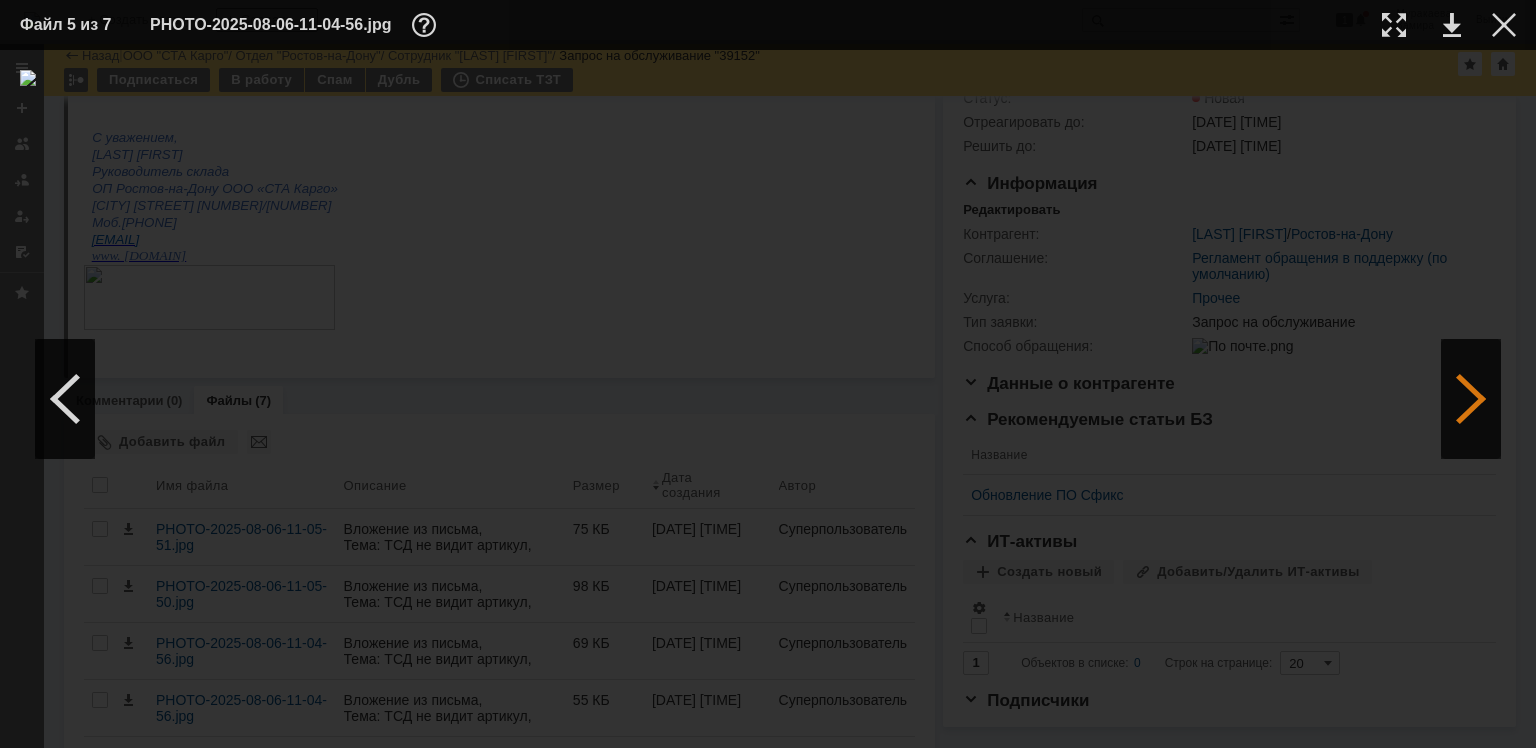 click at bounding box center (1471, 399) 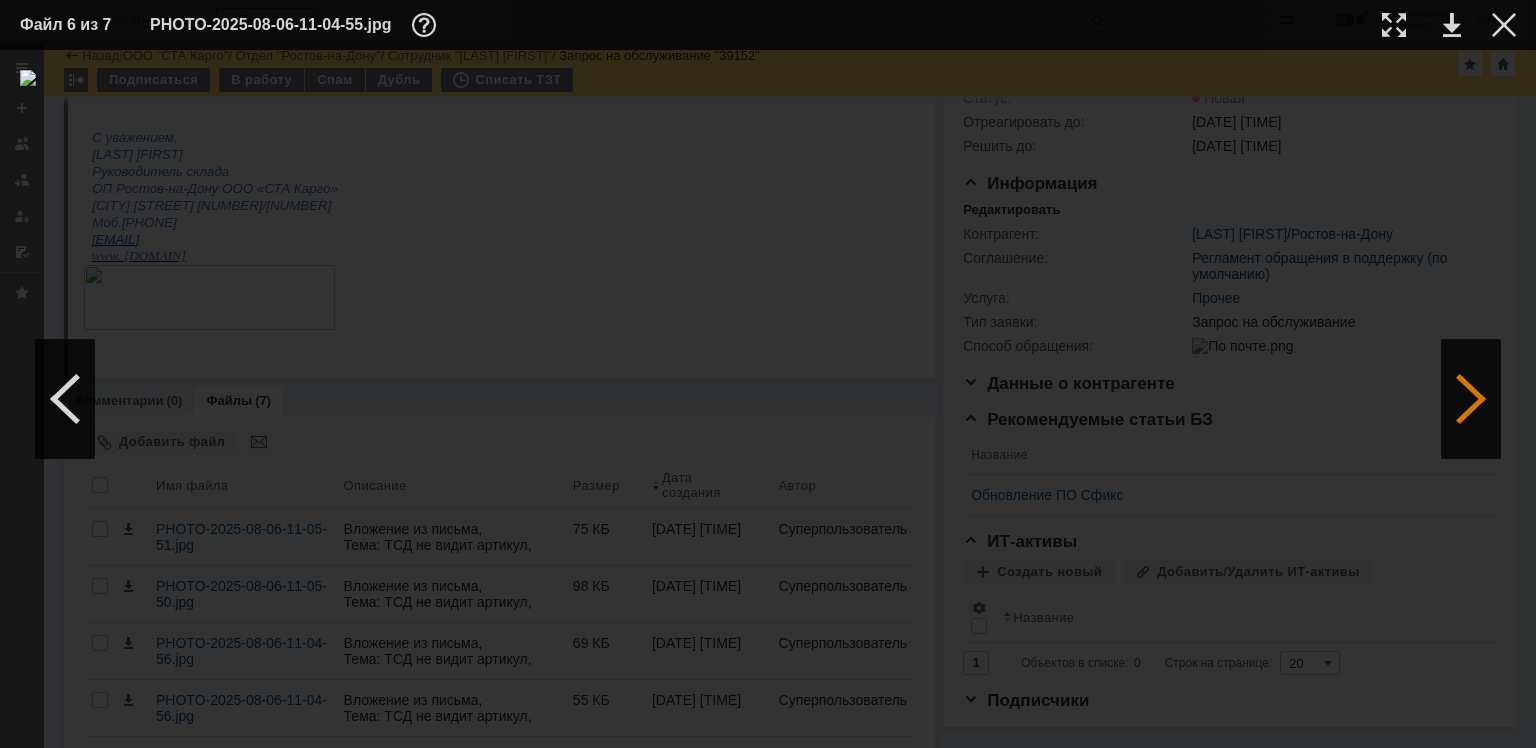 click at bounding box center (1471, 399) 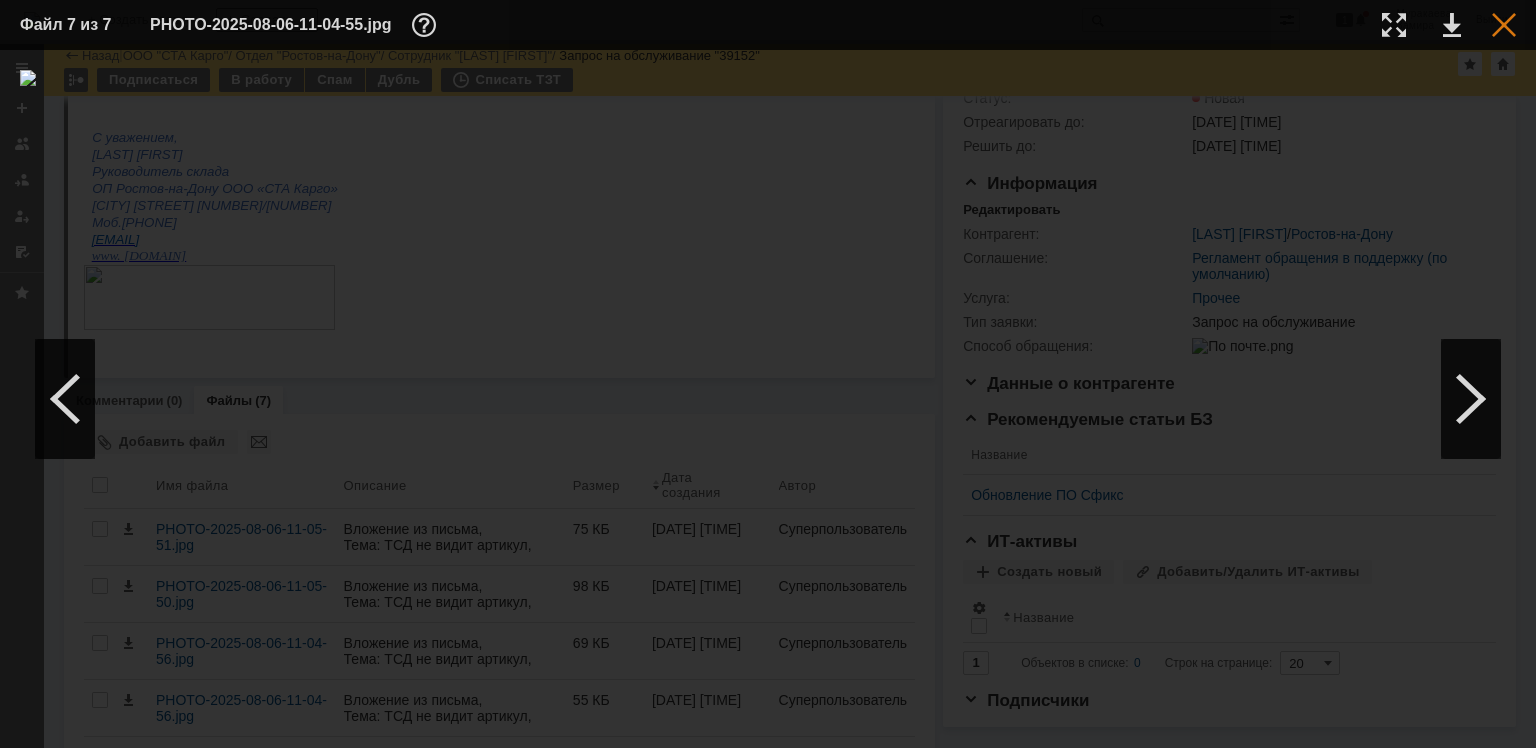 click at bounding box center (1504, 25) 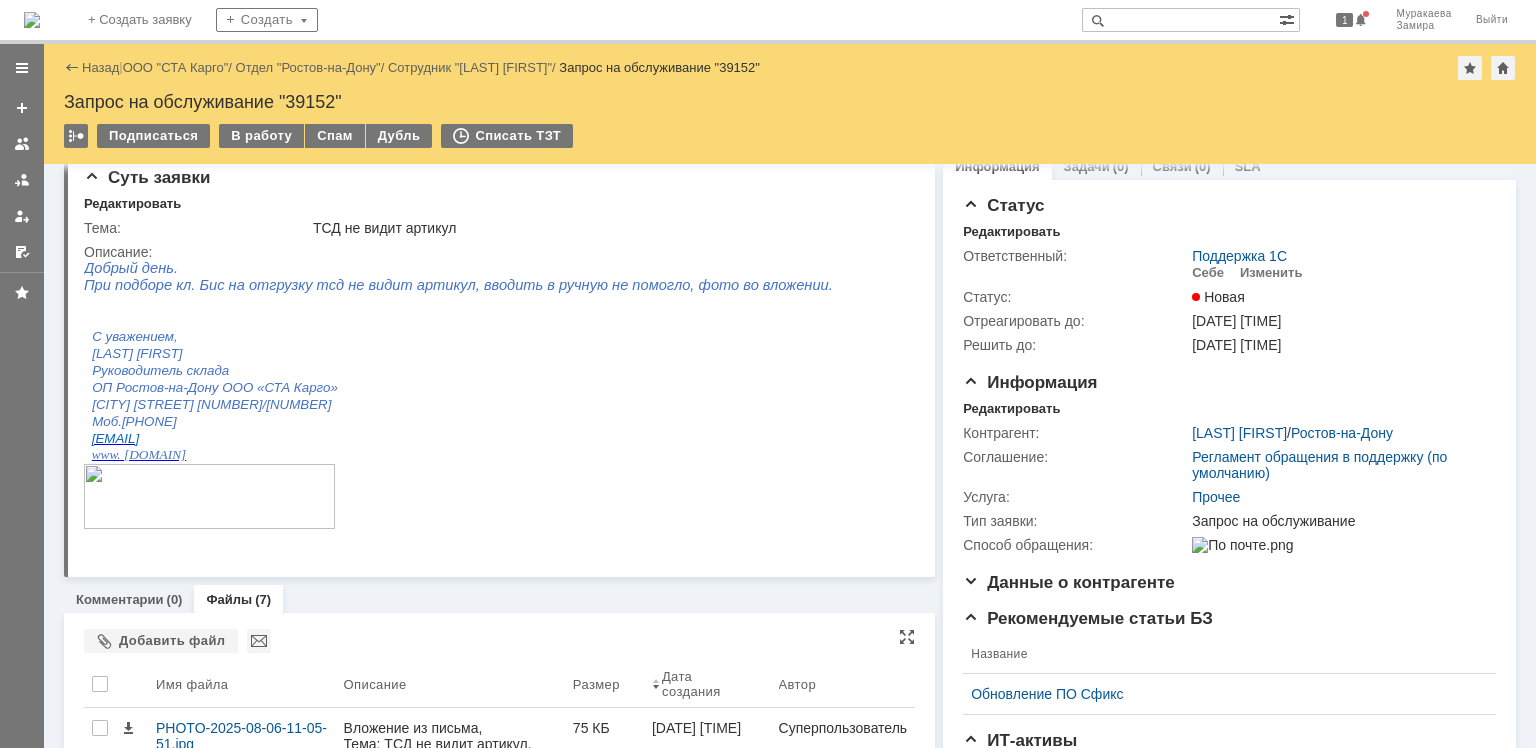 scroll, scrollTop: 0, scrollLeft: 0, axis: both 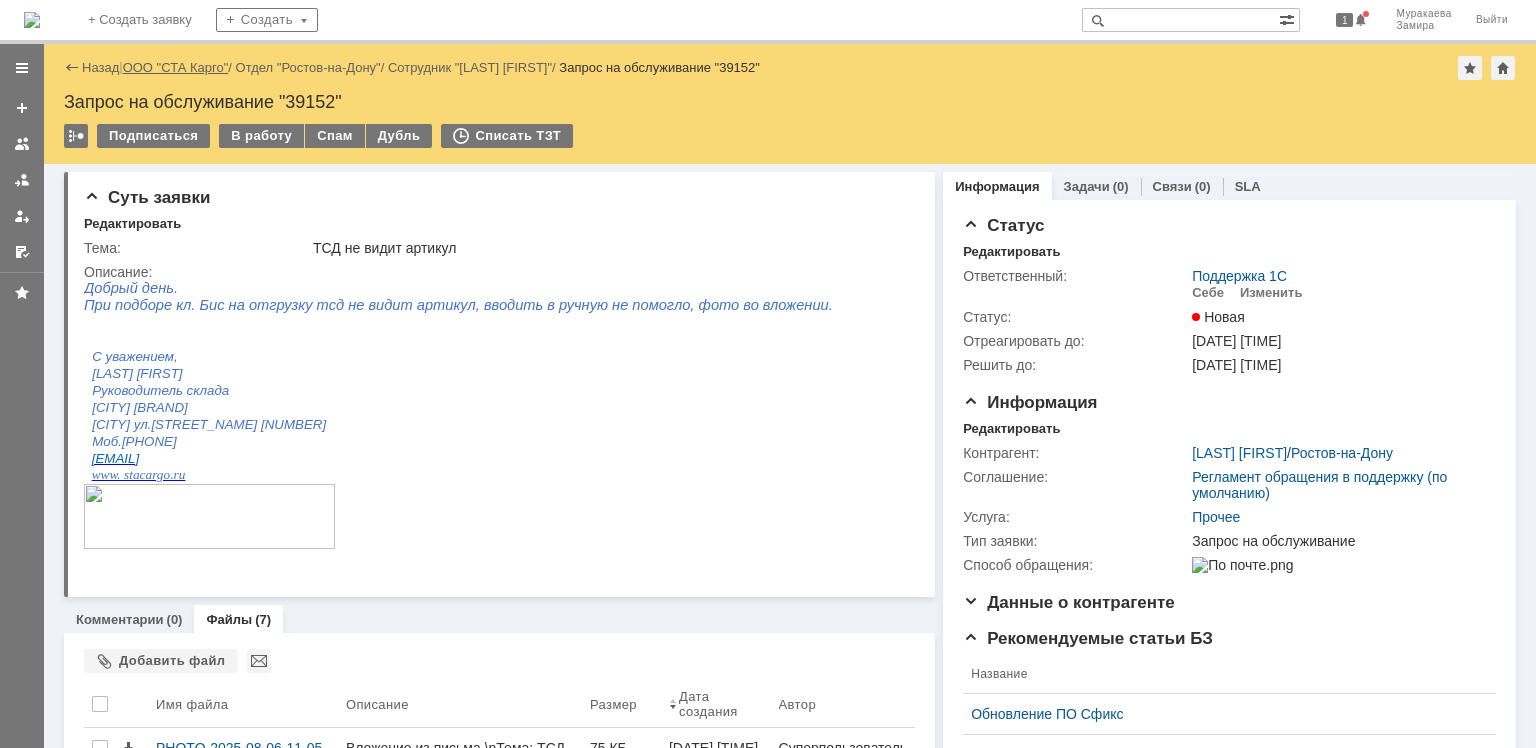 click on "ООО "СТА Карго"" at bounding box center [176, 67] 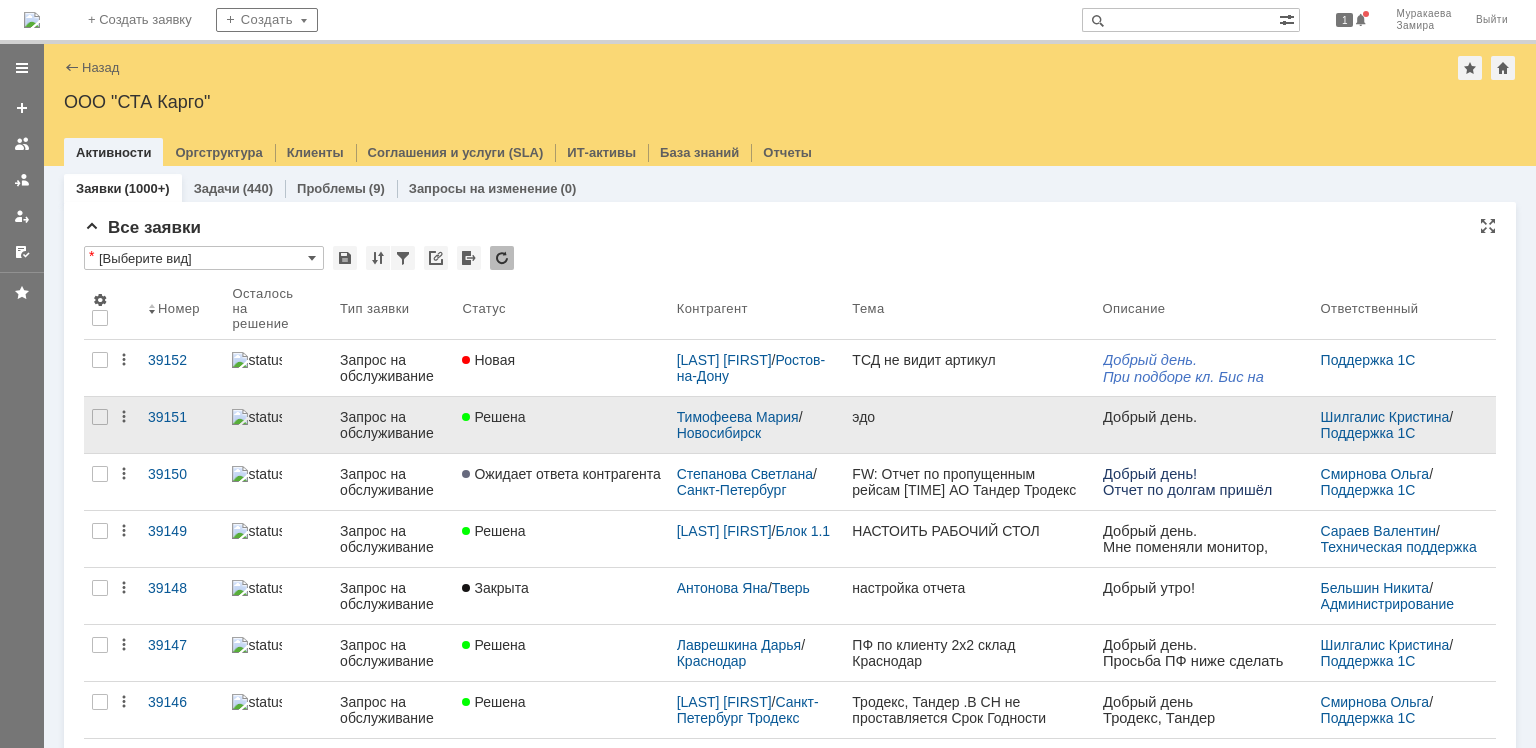 scroll, scrollTop: 0, scrollLeft: 0, axis: both 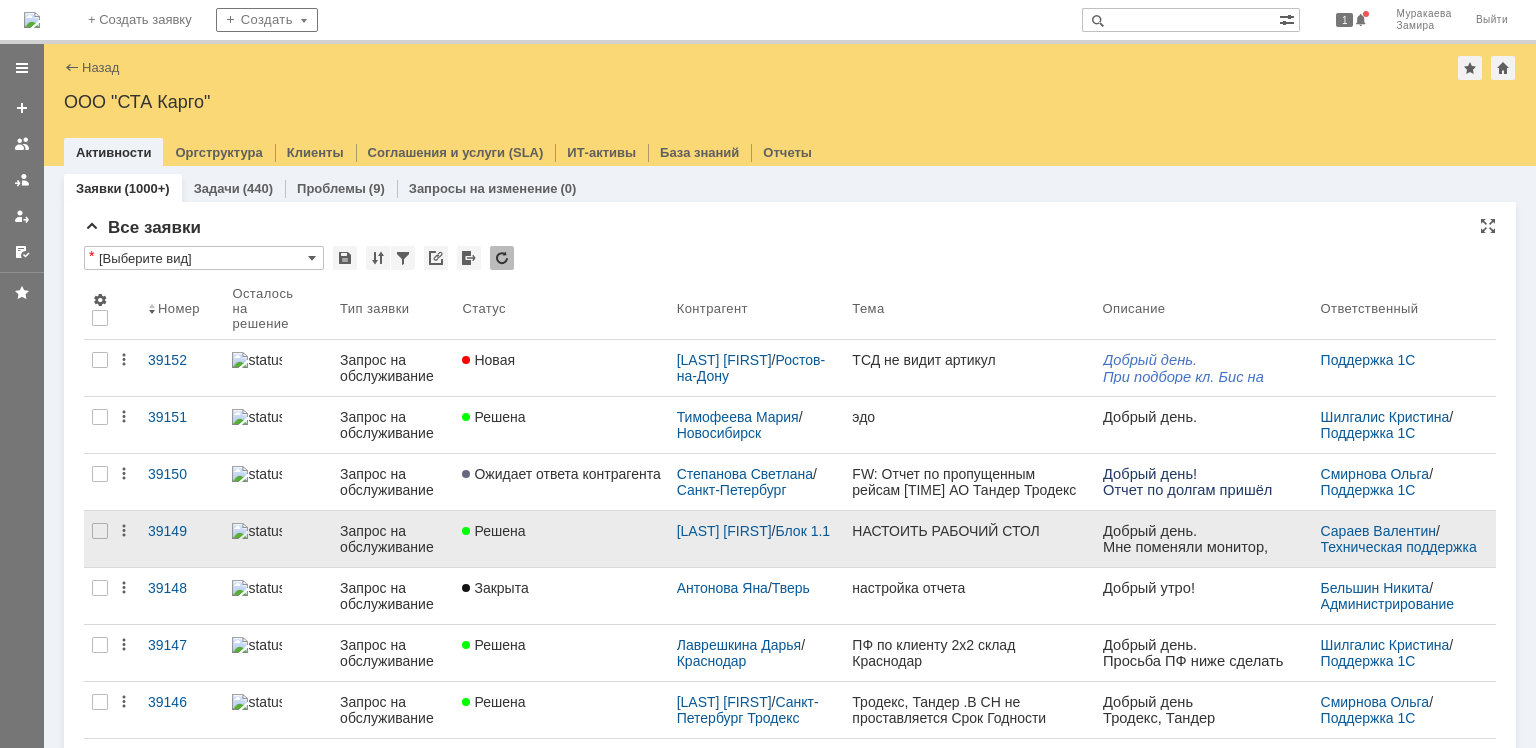 click on "Запрос на обслуживание" at bounding box center (393, 539) 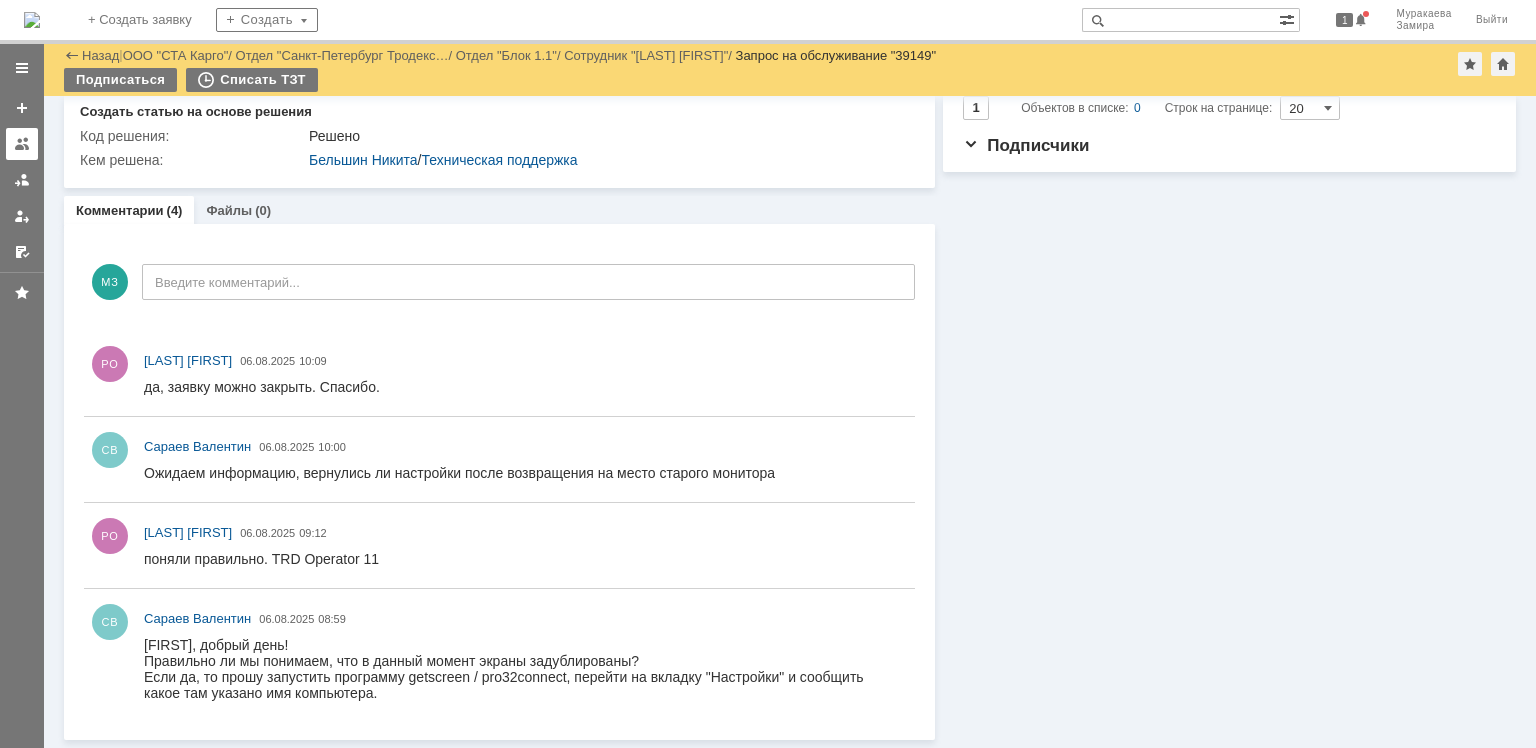 click at bounding box center (22, 144) 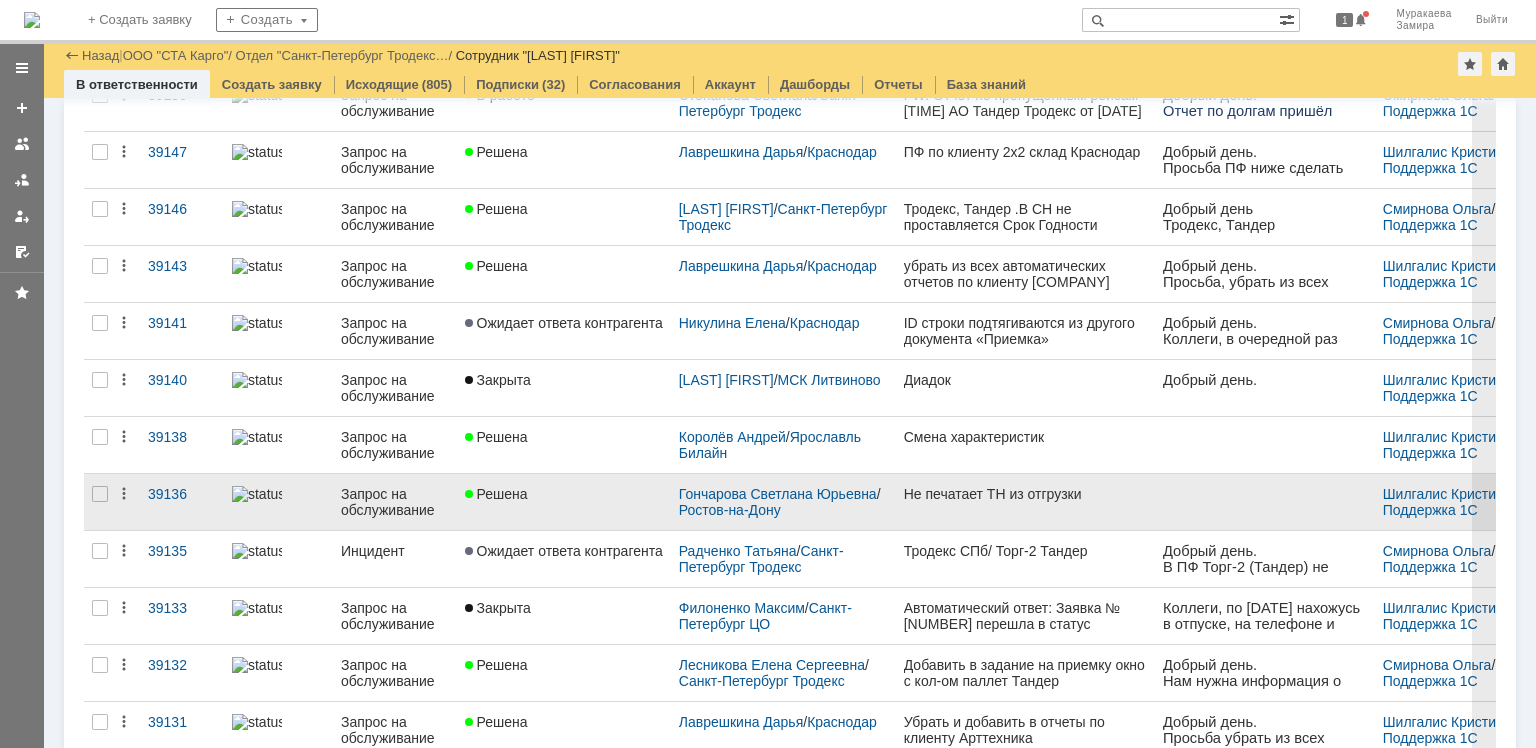 click on "Запрос на обслуживание" at bounding box center (395, 502) 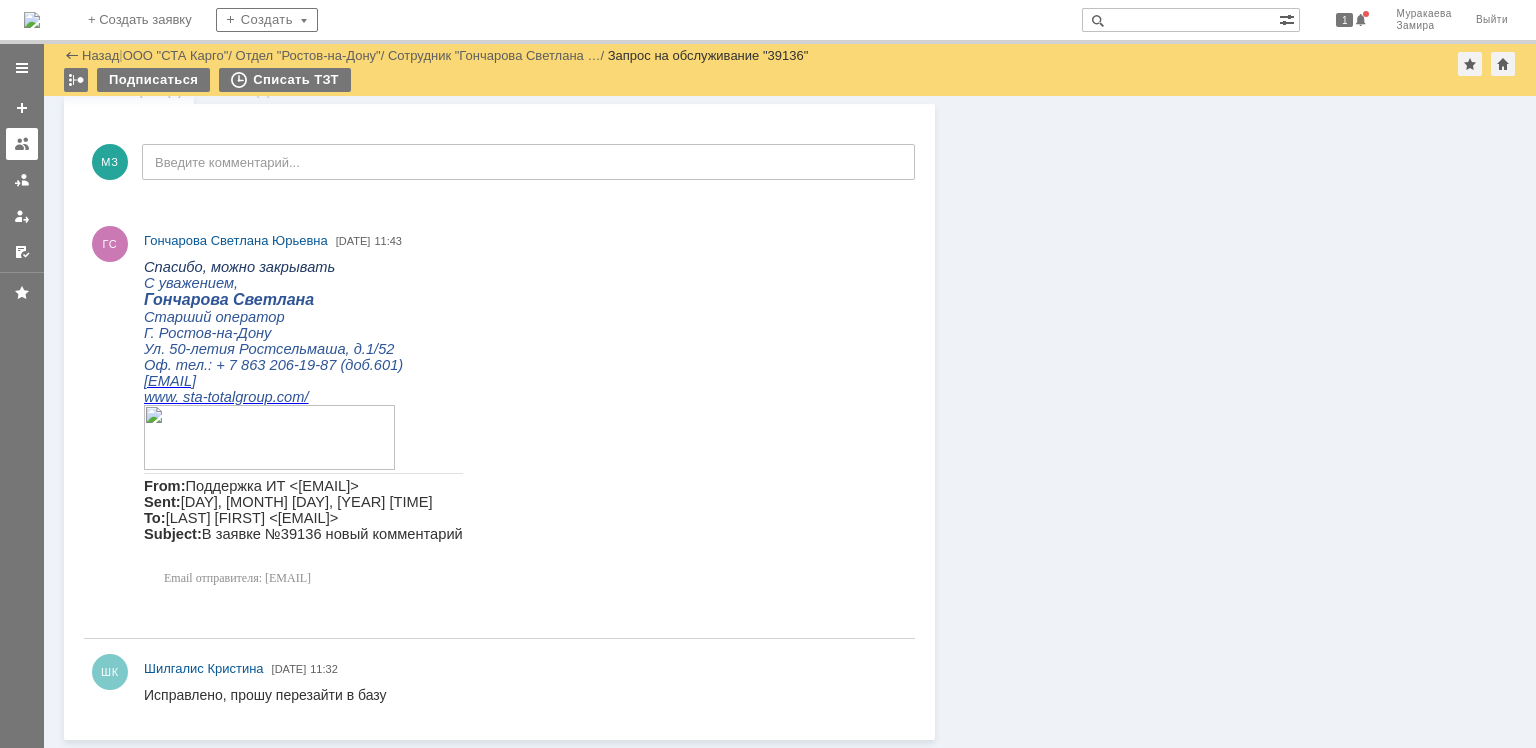 click at bounding box center (22, 144) 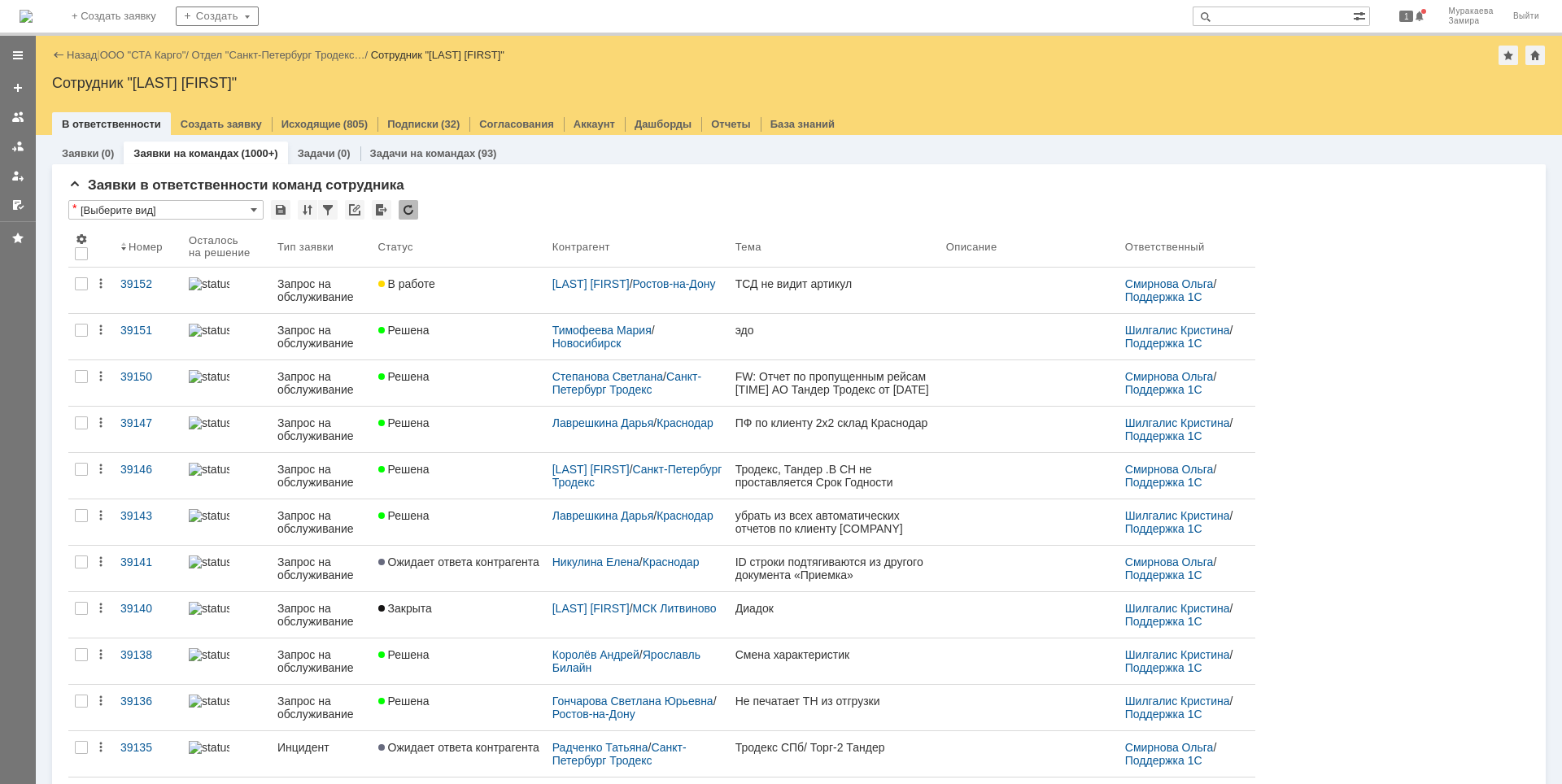 scroll, scrollTop: 0, scrollLeft: 0, axis: both 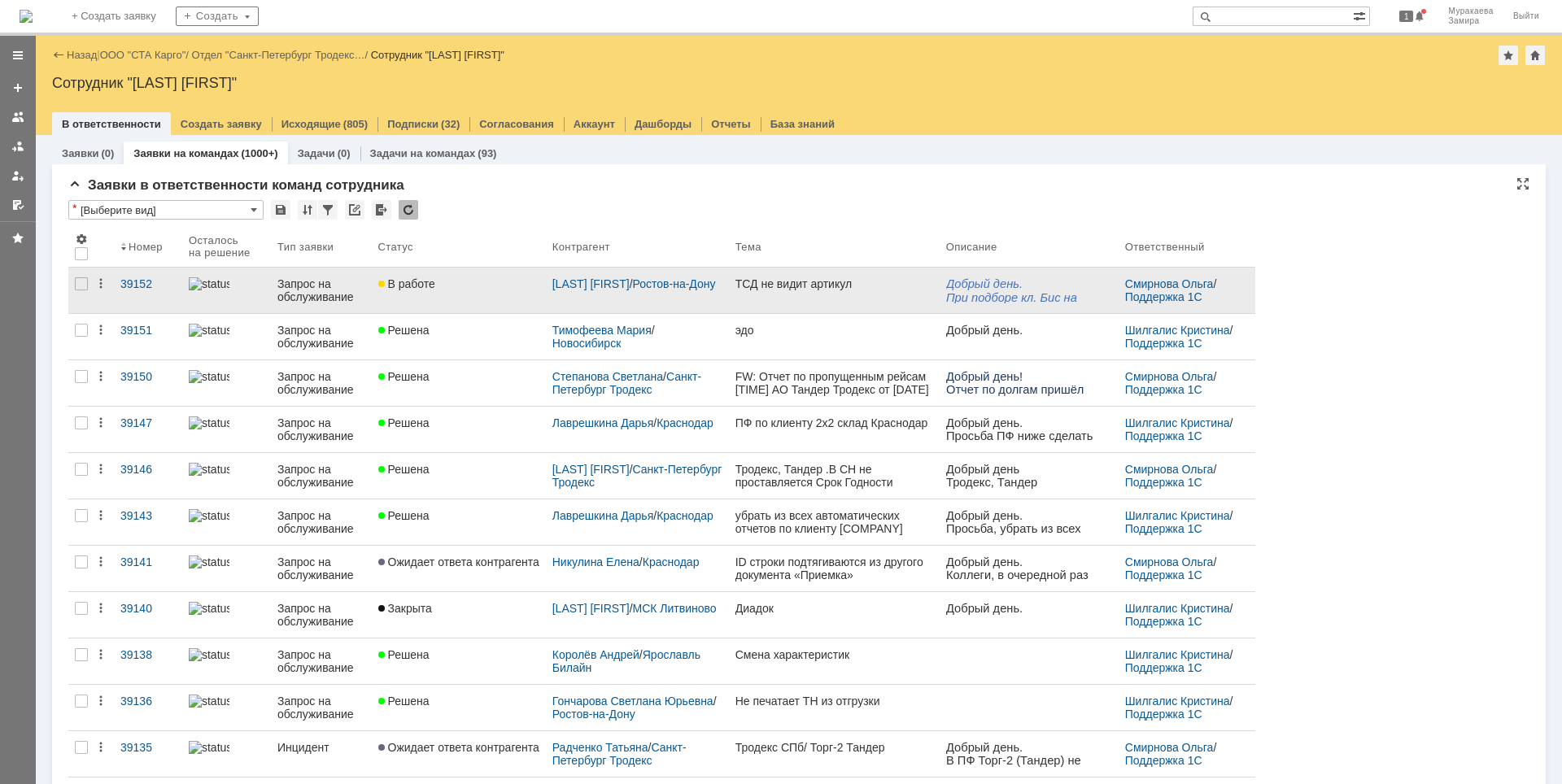 click on "Запрос на обслуживание" at bounding box center (321, 290) 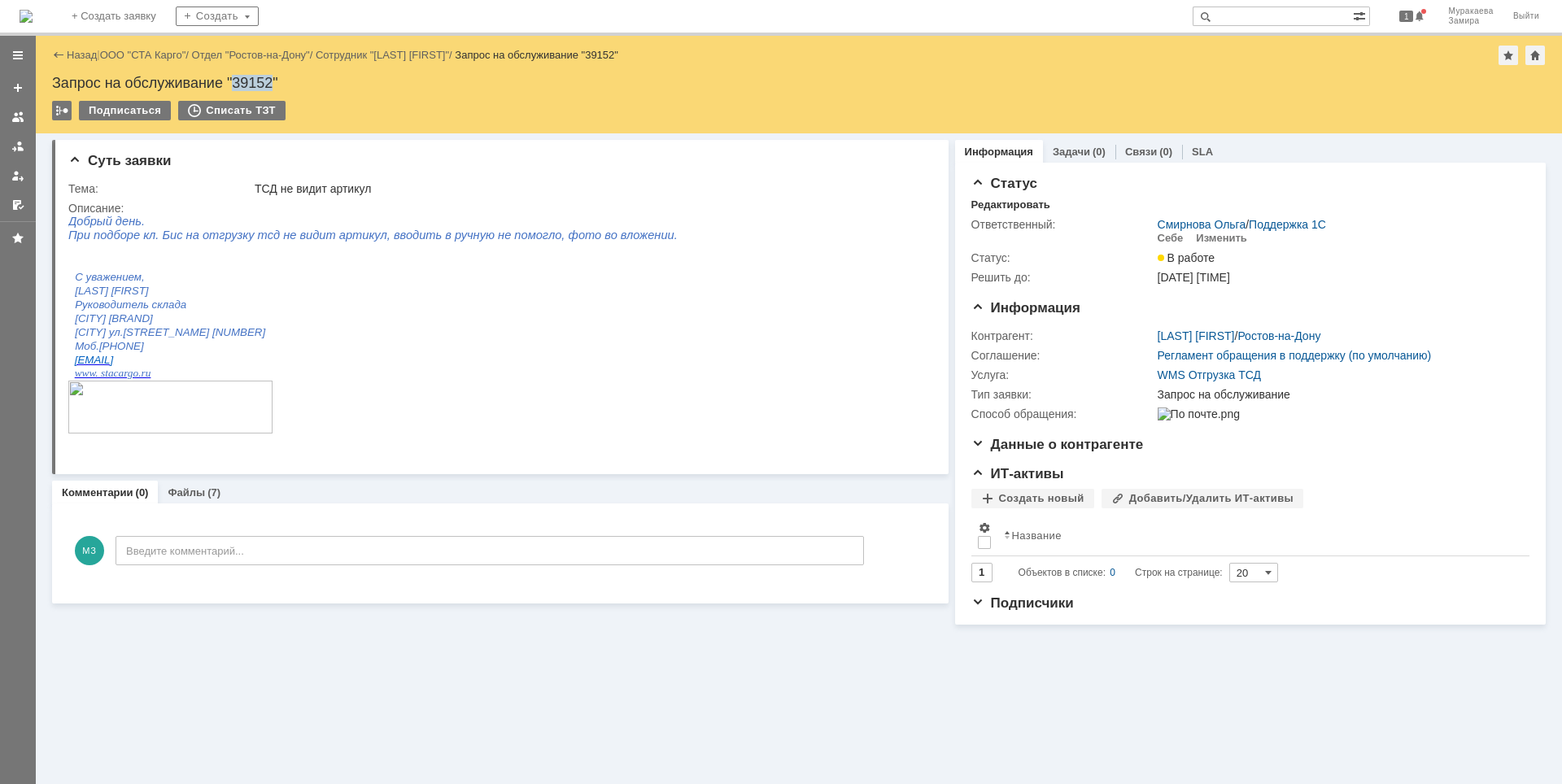 drag, startPoint x: 275, startPoint y: 78, endPoint x: 236, endPoint y: 87, distance: 40.02499 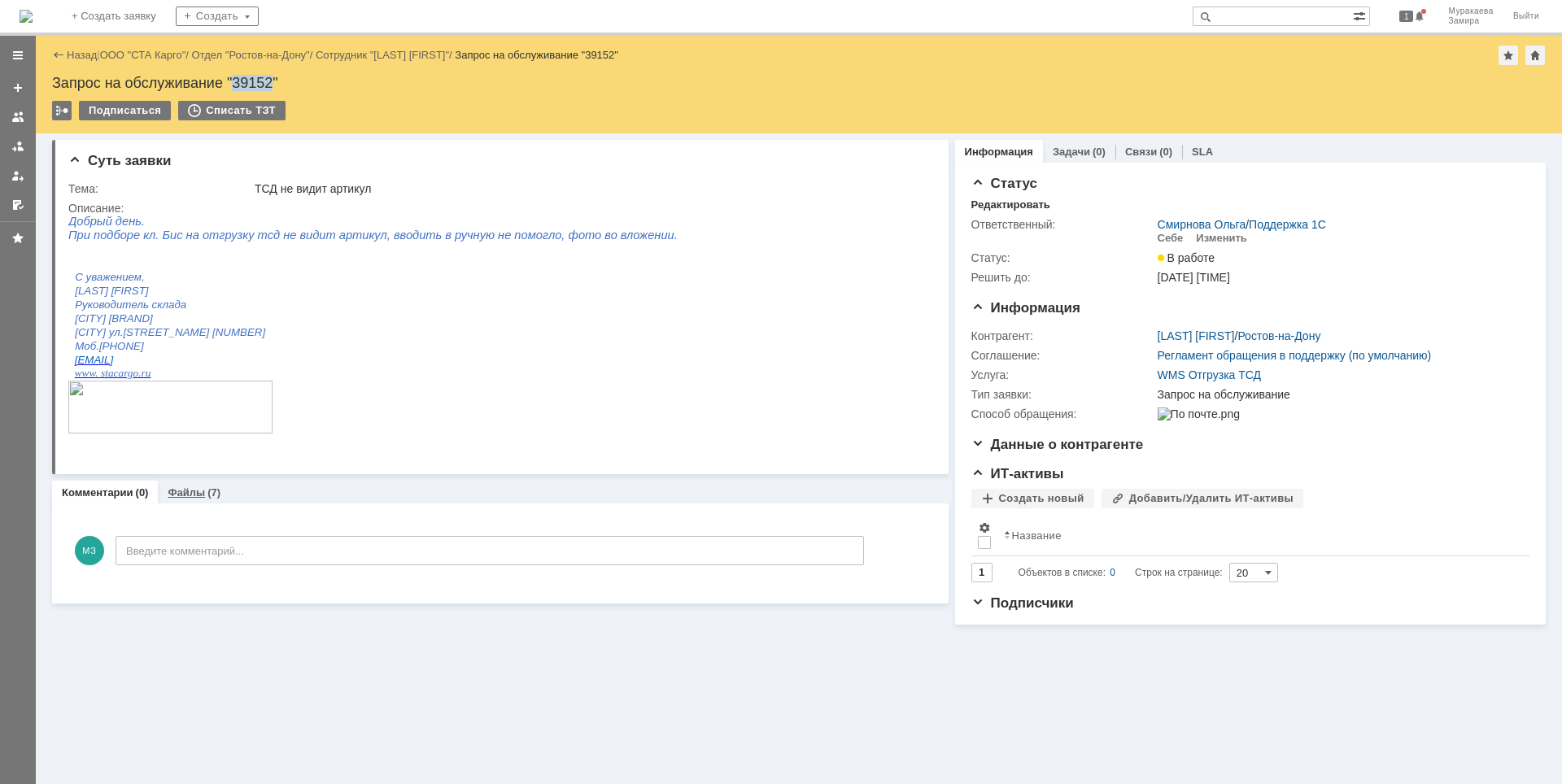 click on "Файлы" at bounding box center (186, 492) 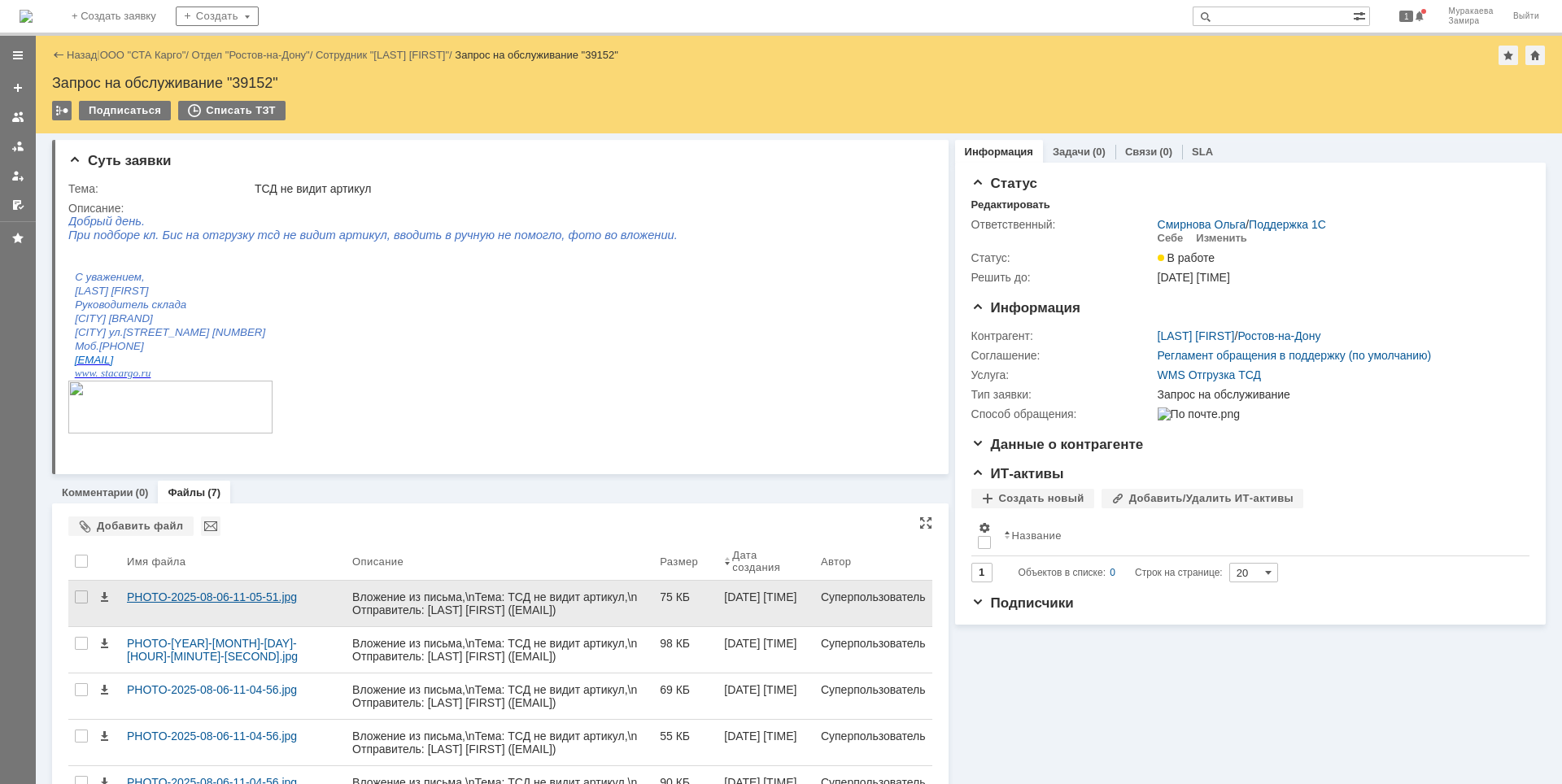 click on "PHOTO-2025-08-06-11-05-51.jpg" at bounding box center (233, 597) 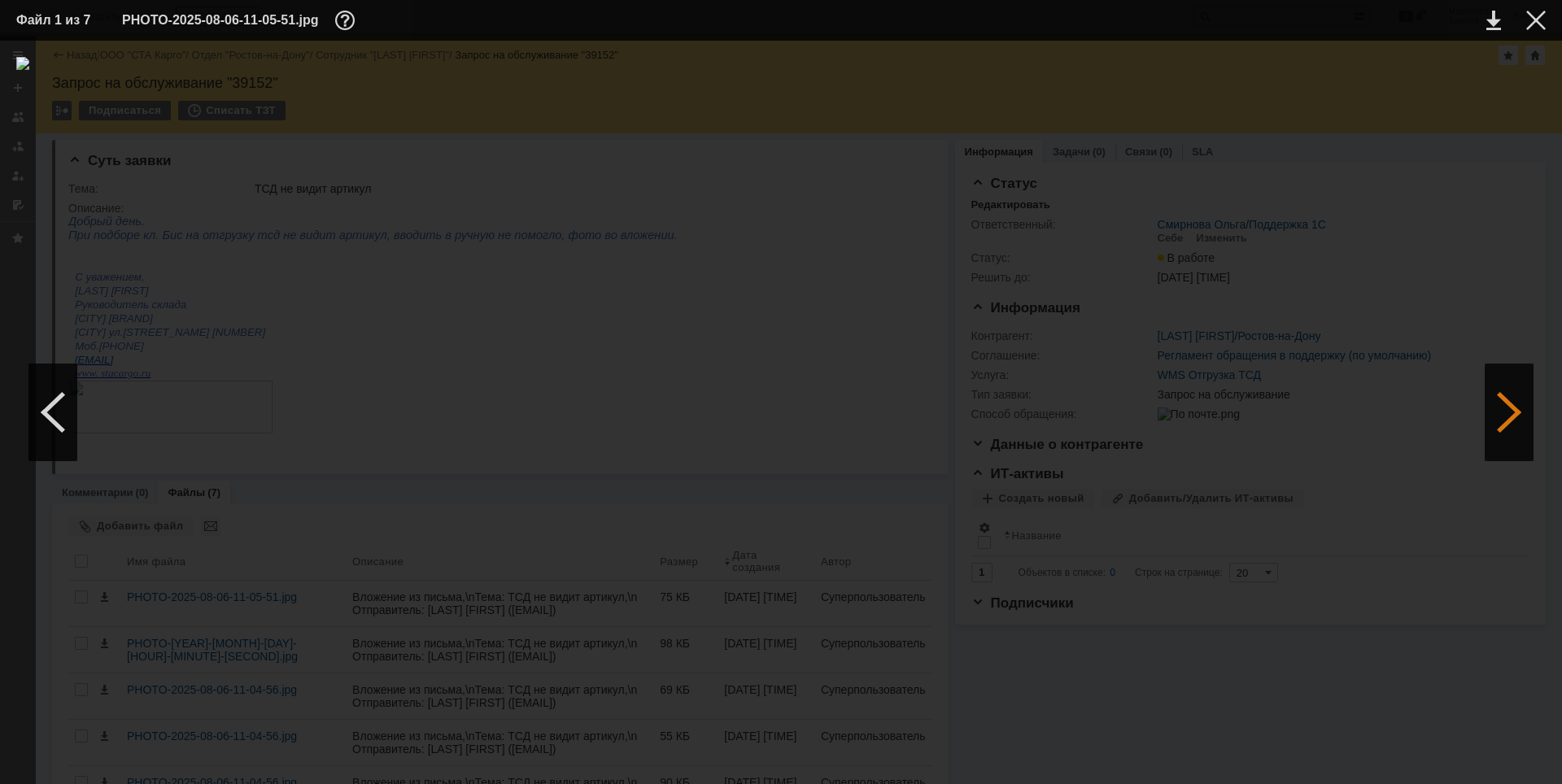 click at bounding box center (1509, 412) 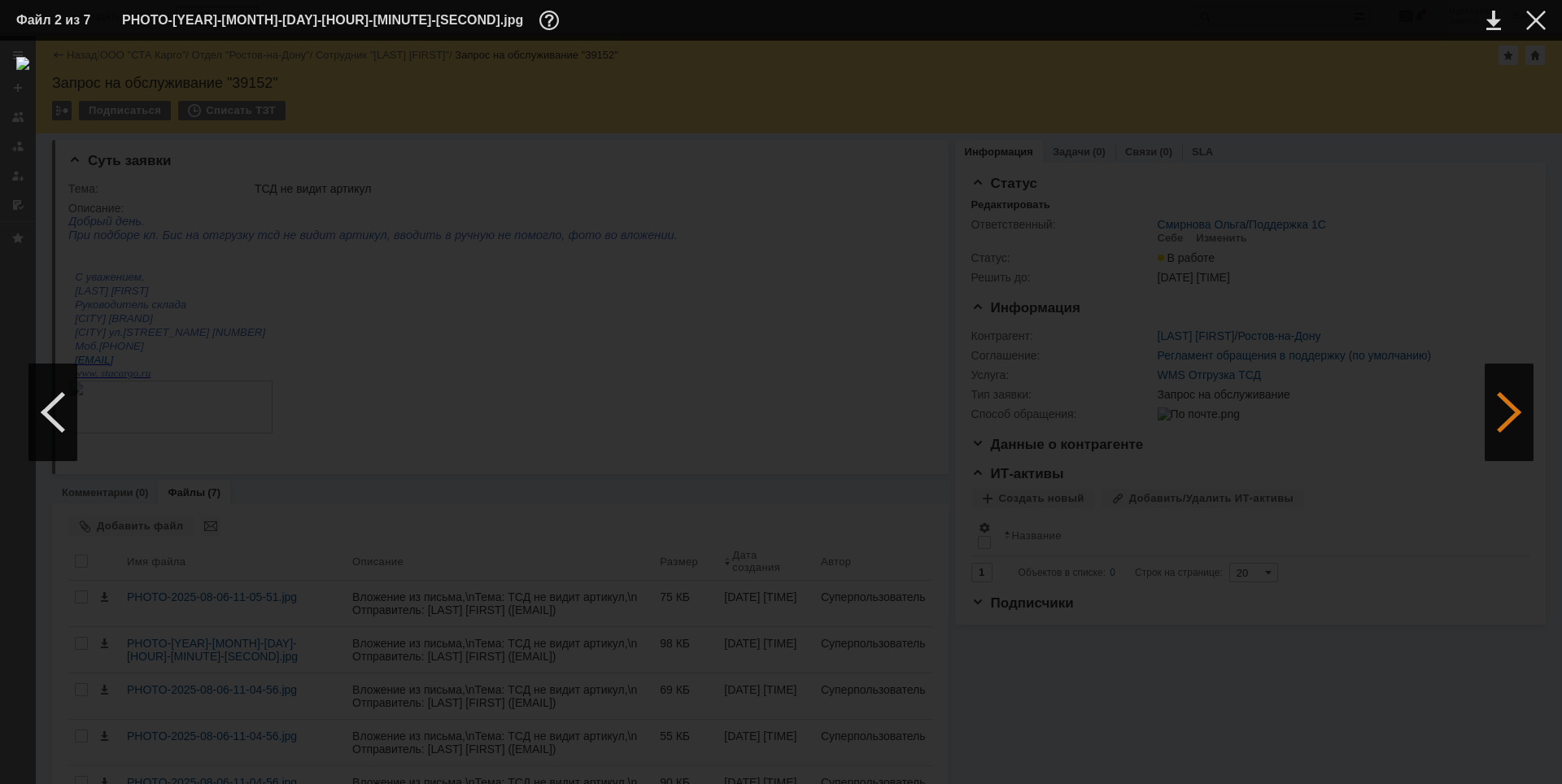 click at bounding box center (1509, 412) 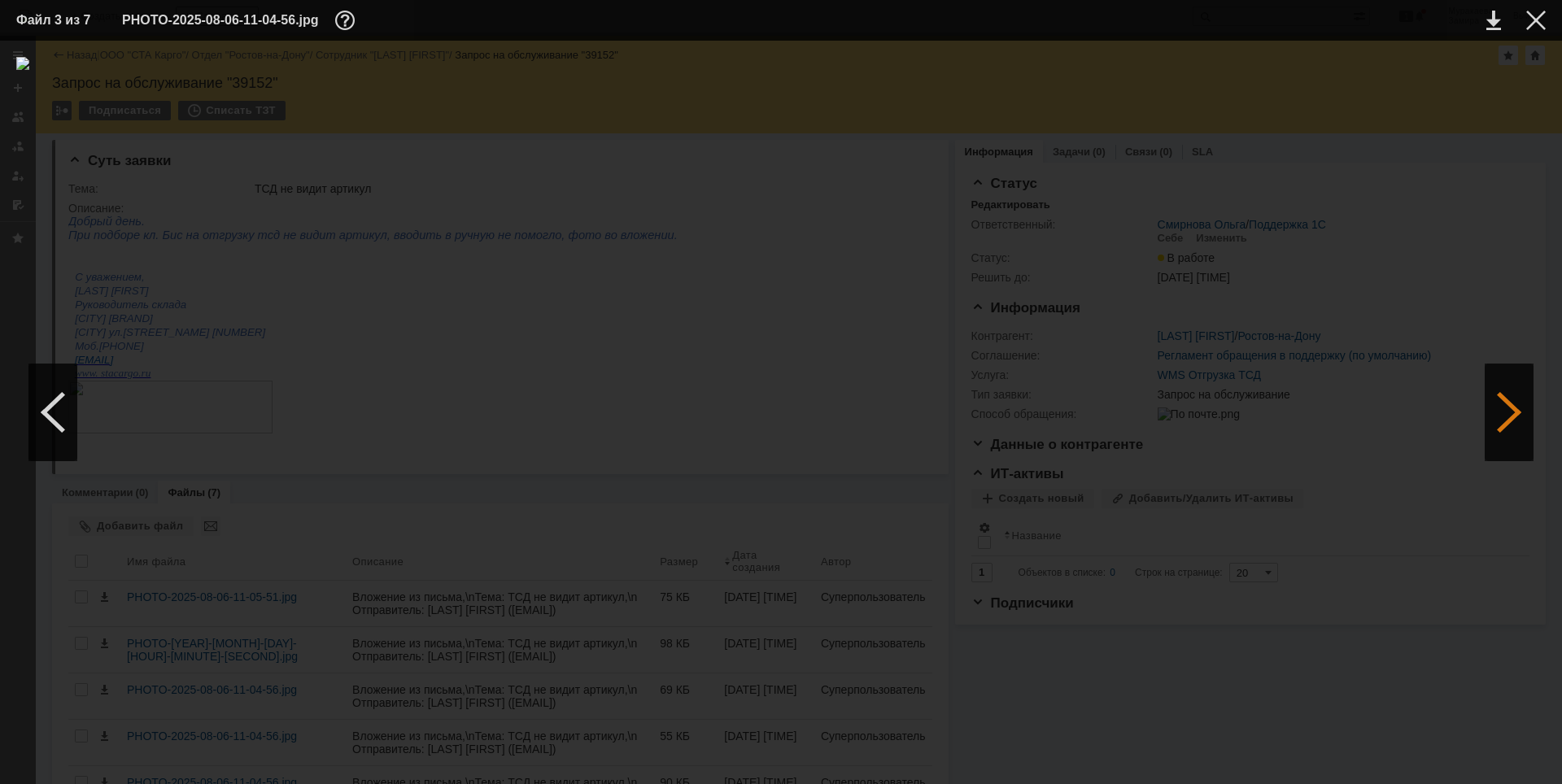 click at bounding box center [1509, 412] 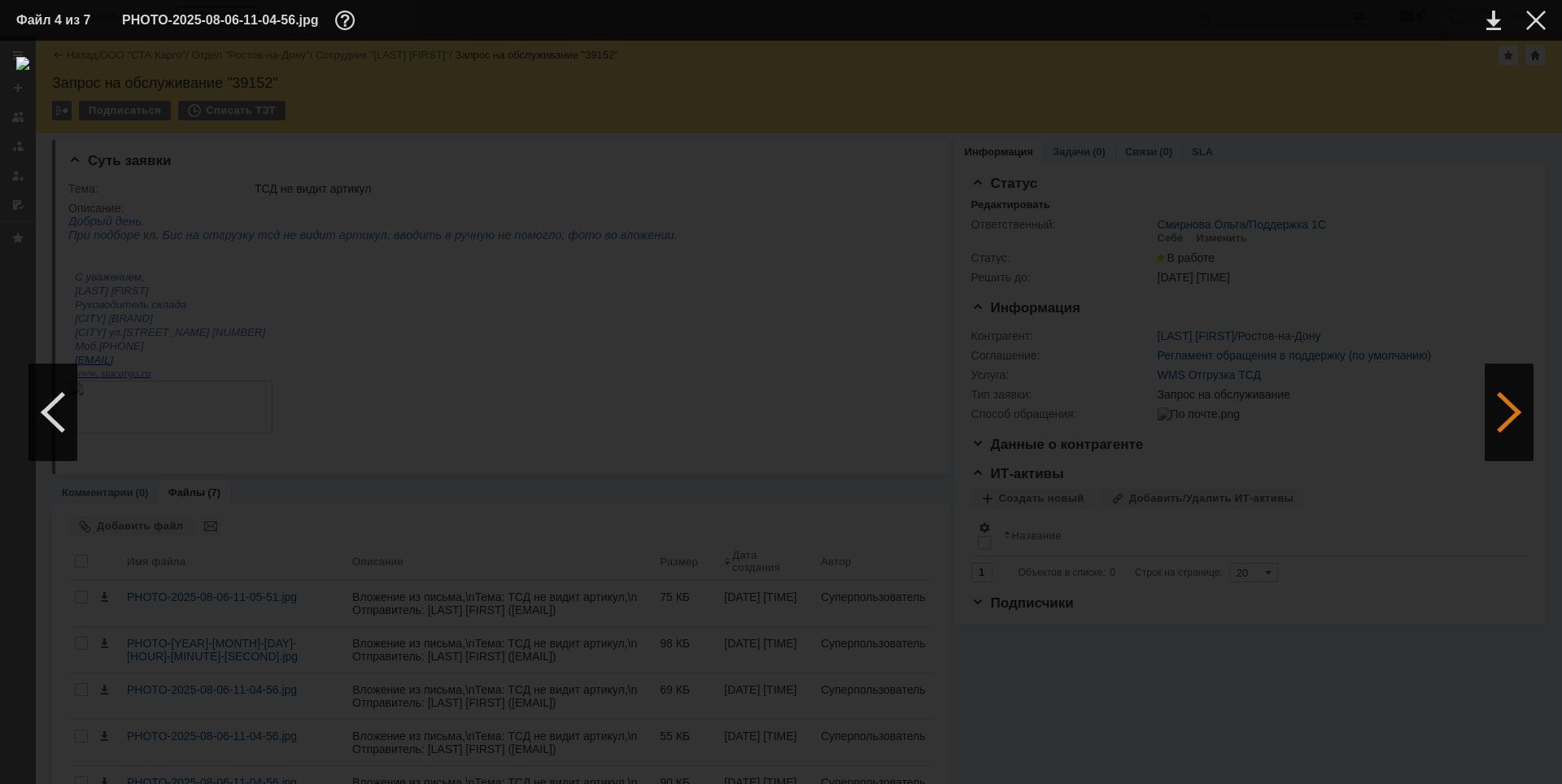 click at bounding box center (1509, 412) 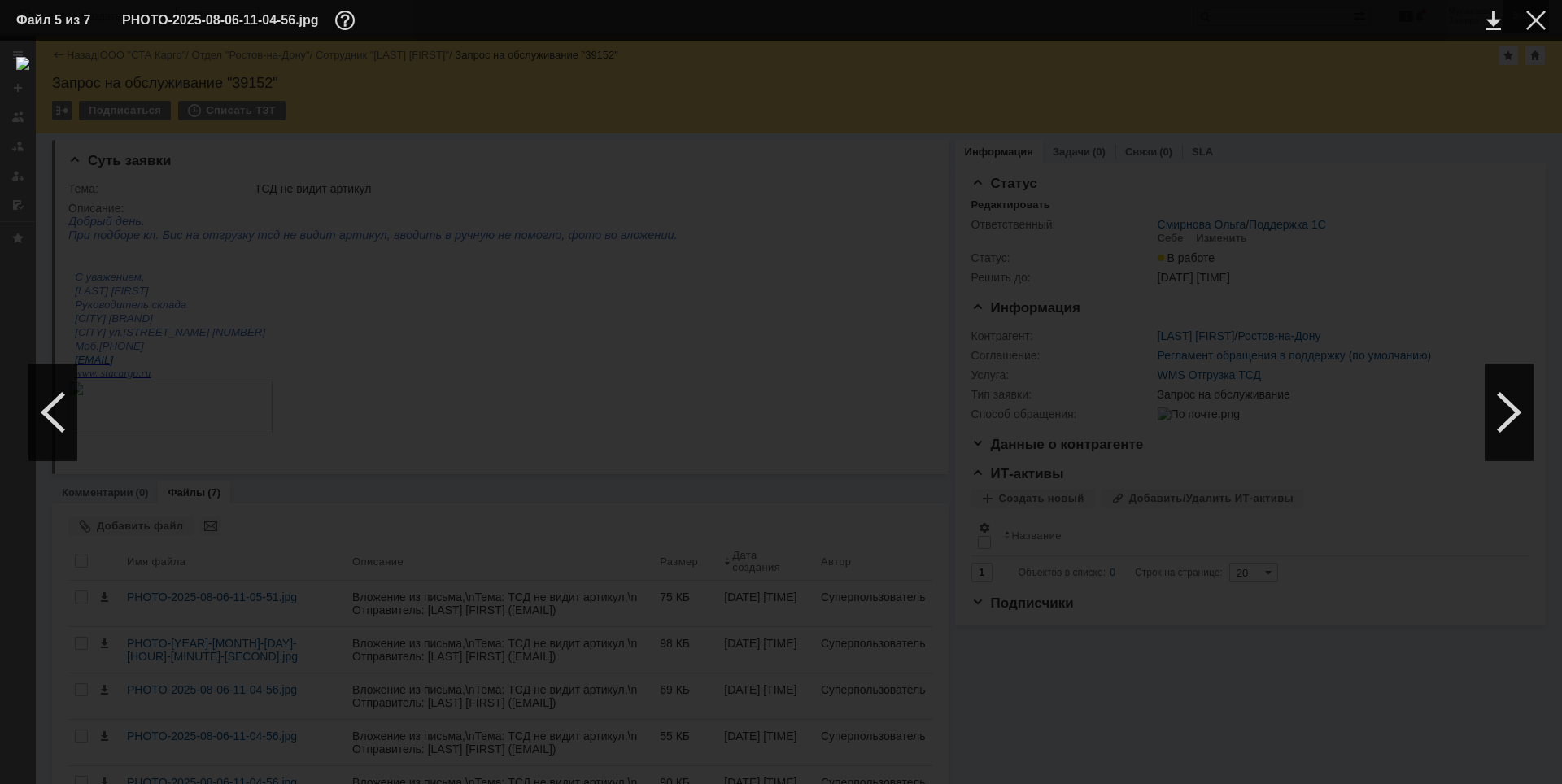 click at bounding box center (1536, 20) 